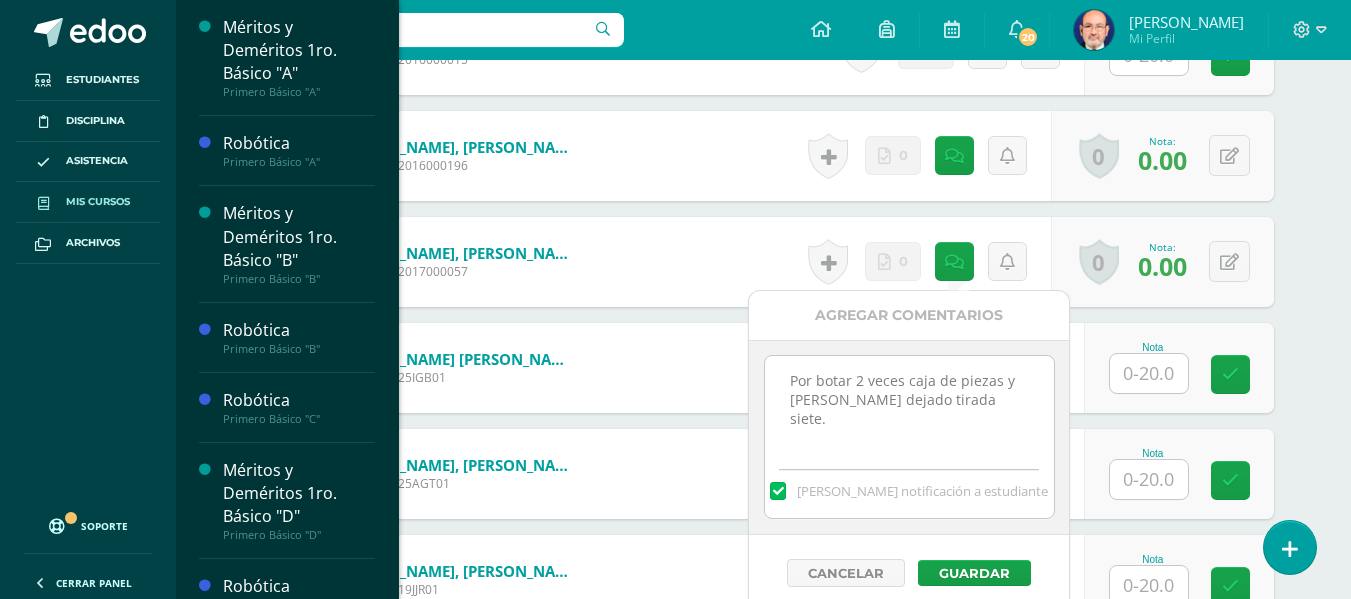 scroll, scrollTop: 1981, scrollLeft: 0, axis: vertical 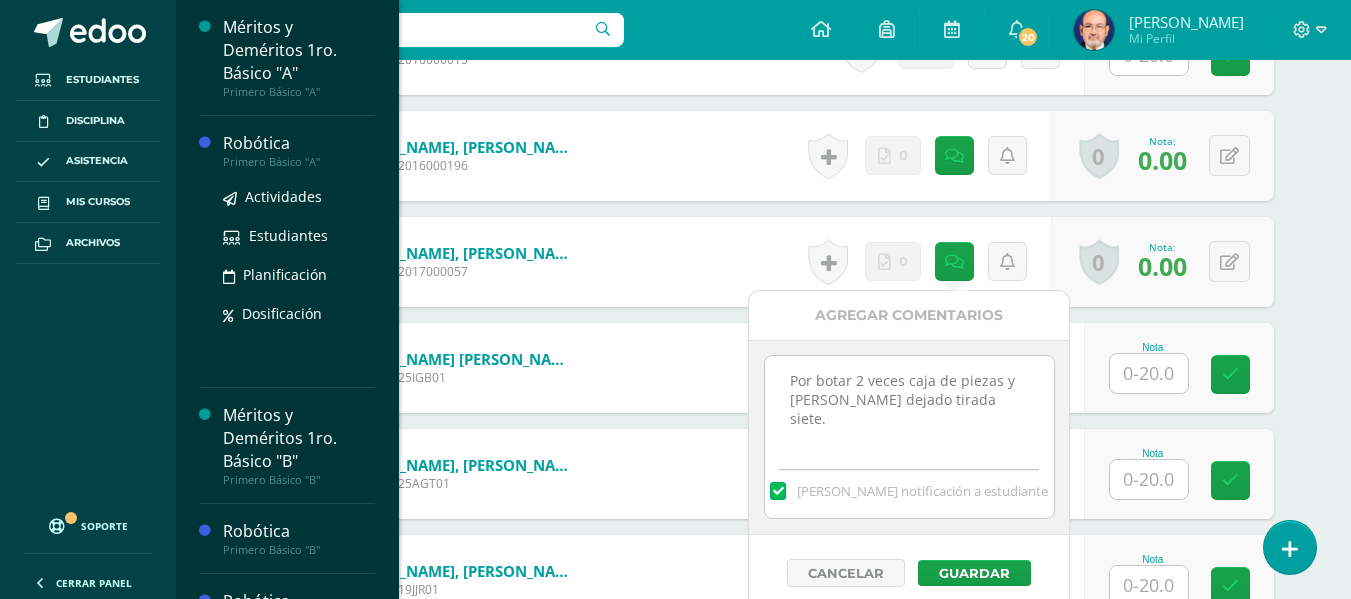 click on "Robótica" at bounding box center [299, 143] 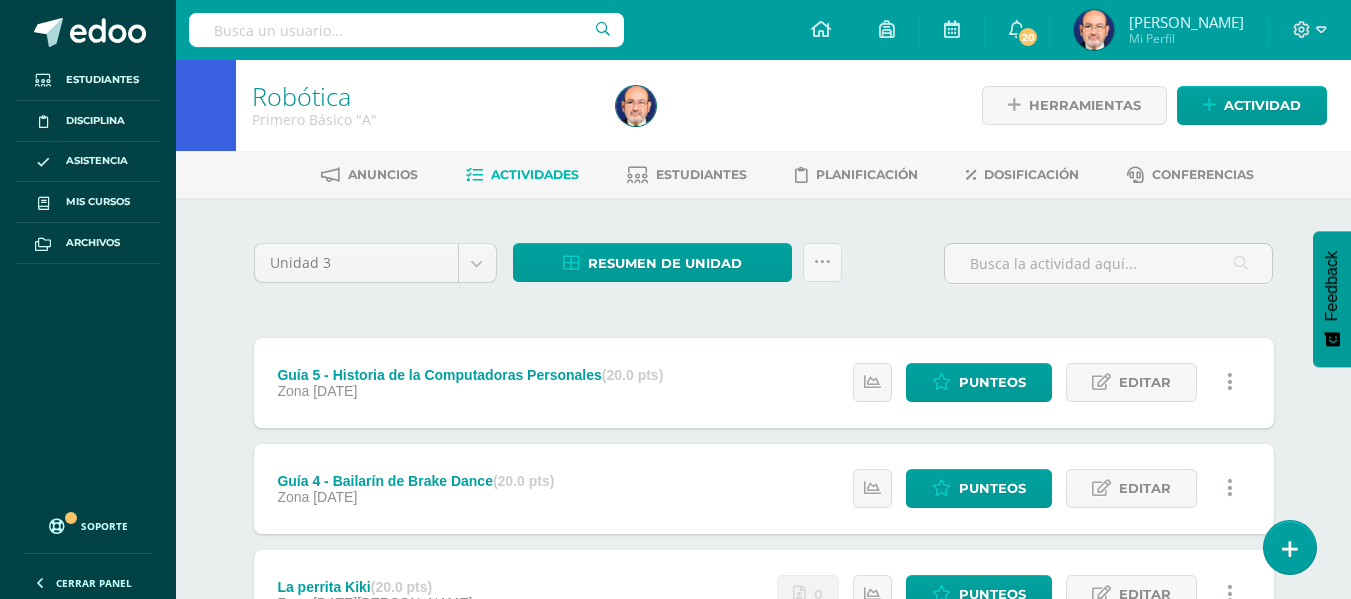 scroll, scrollTop: 386, scrollLeft: 0, axis: vertical 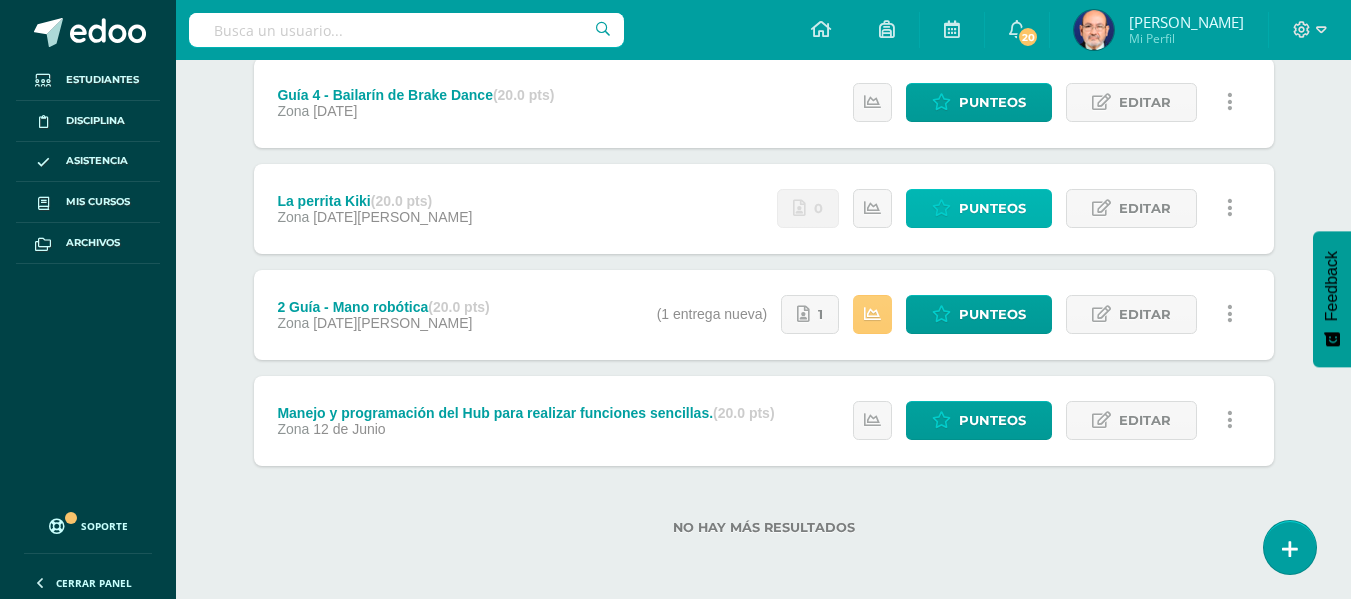 click on "Punteos" at bounding box center (979, 208) 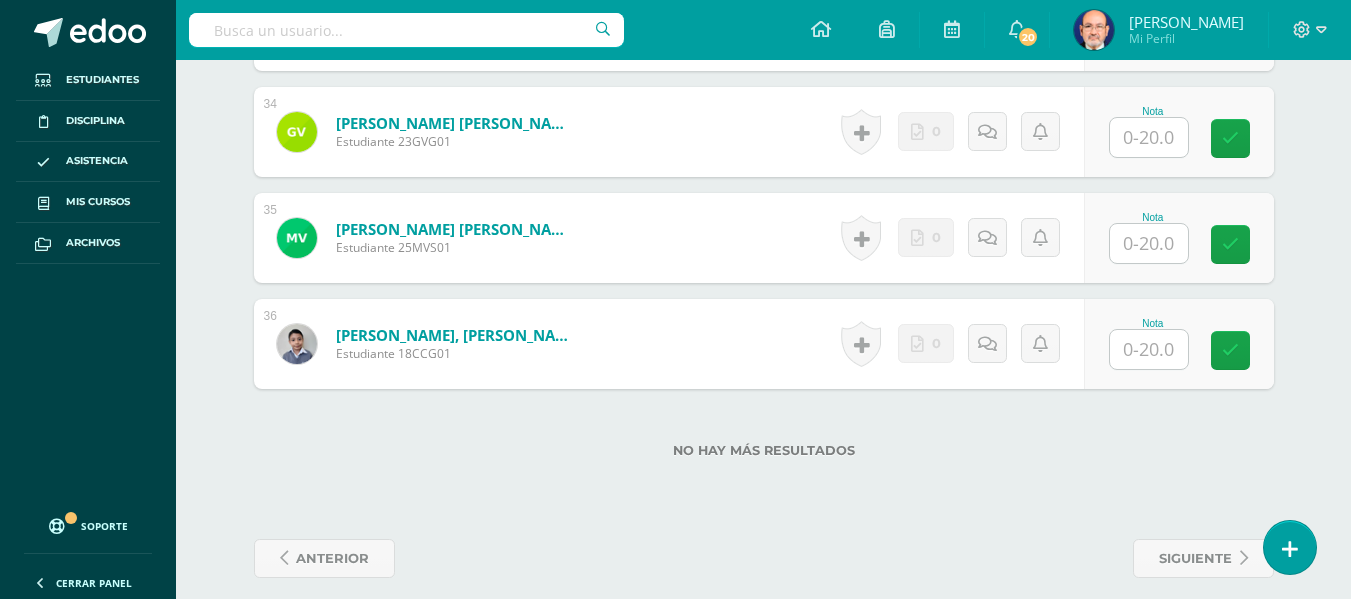 scroll, scrollTop: 4144, scrollLeft: 0, axis: vertical 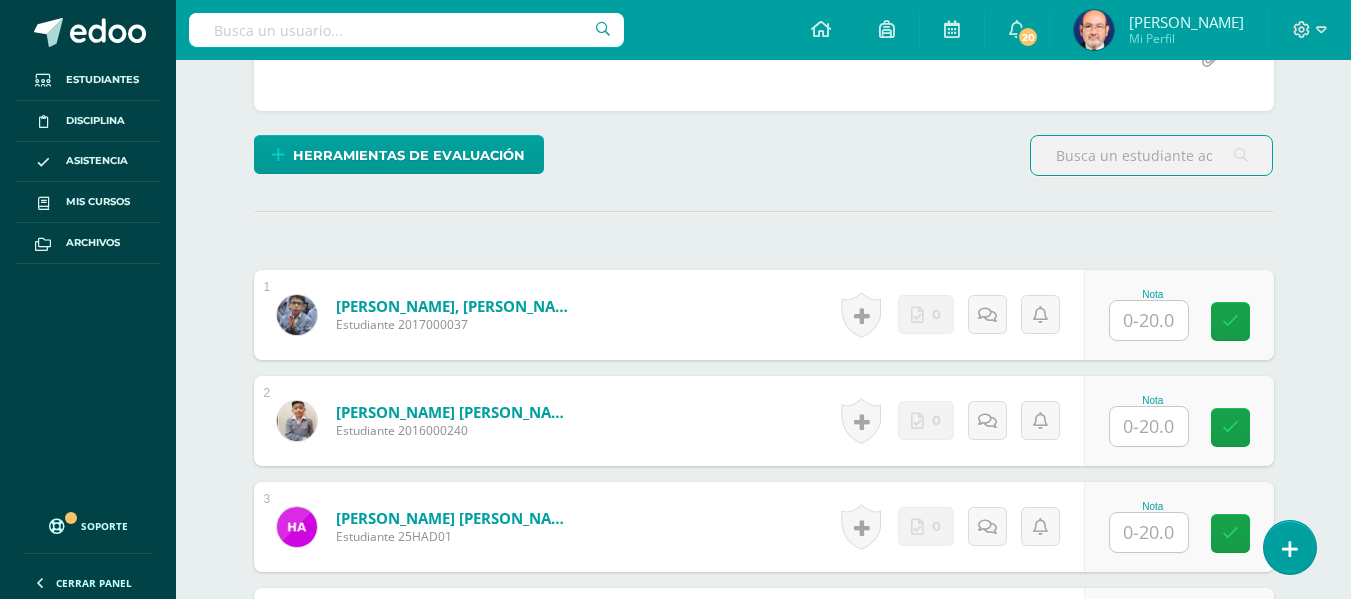 click at bounding box center [1149, 320] 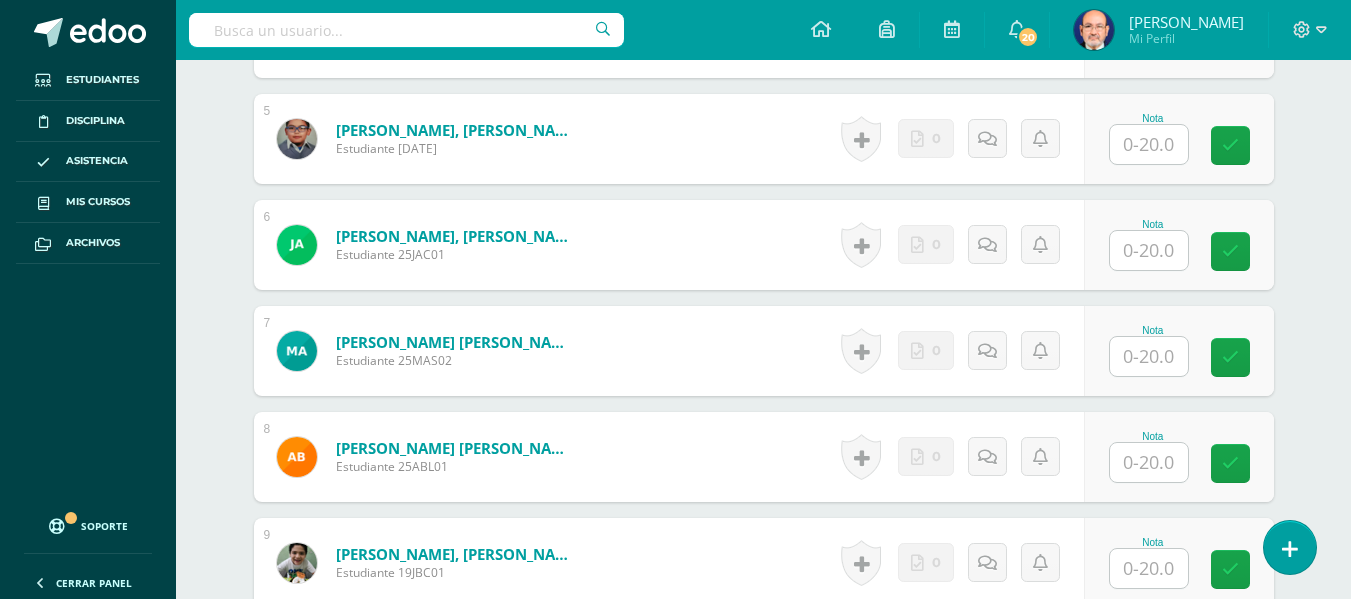 scroll, scrollTop: 1244, scrollLeft: 0, axis: vertical 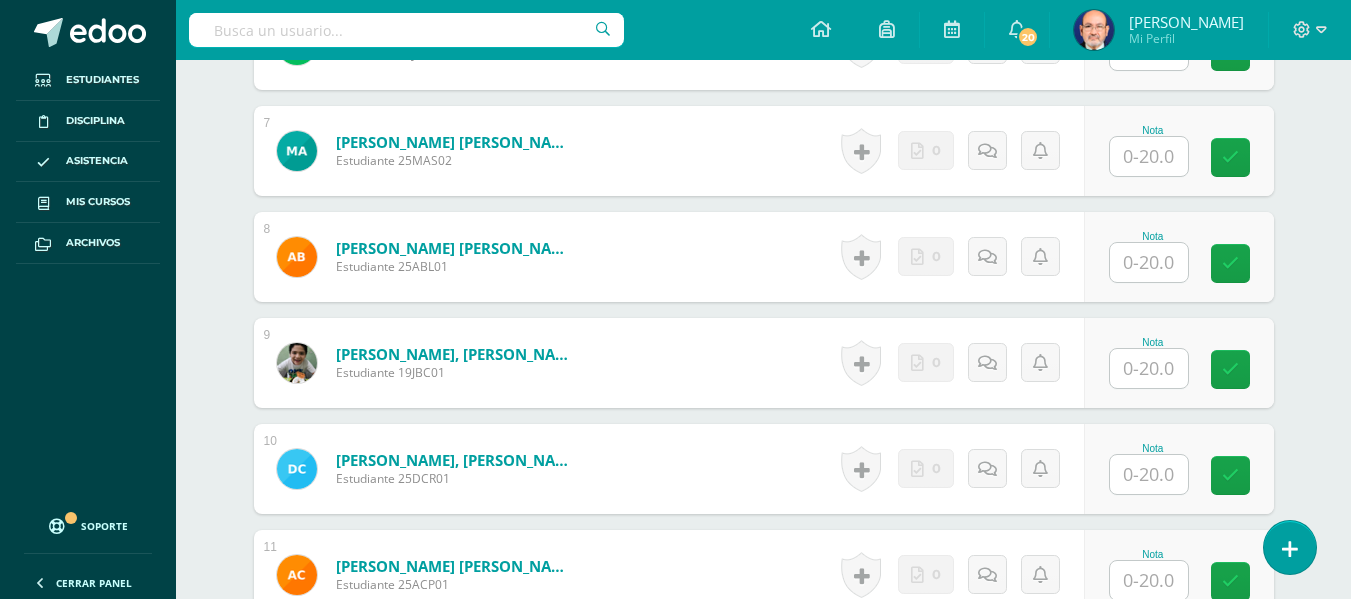 type on "13" 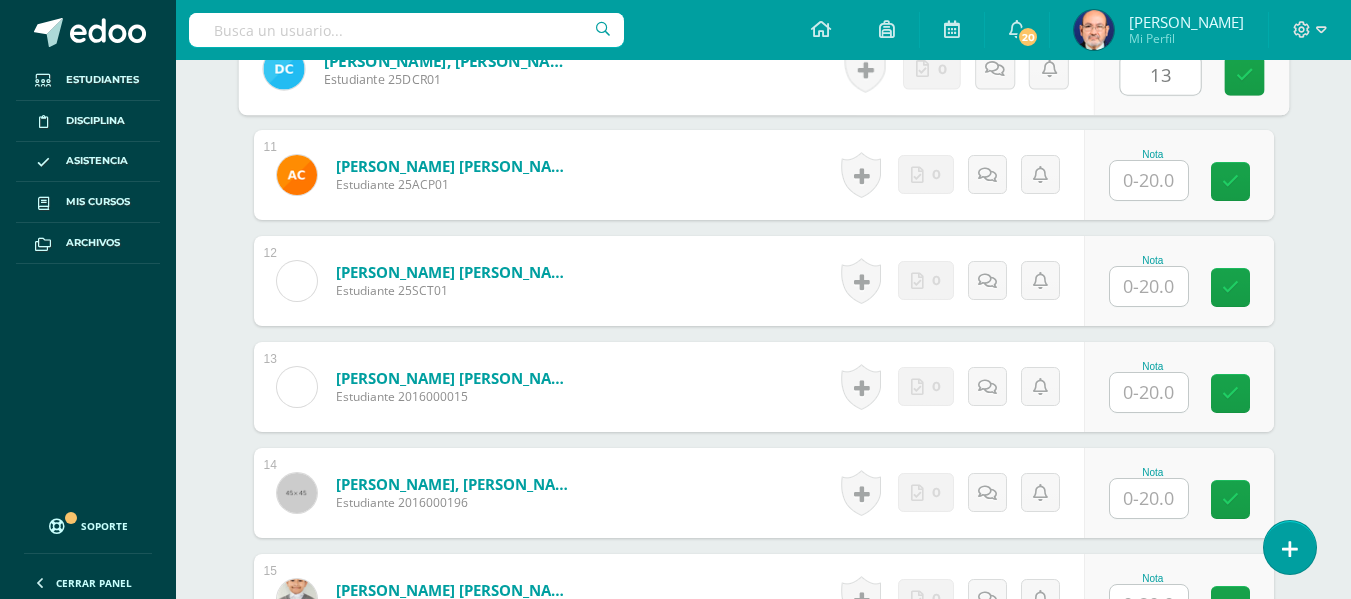 scroll, scrollTop: 1944, scrollLeft: 0, axis: vertical 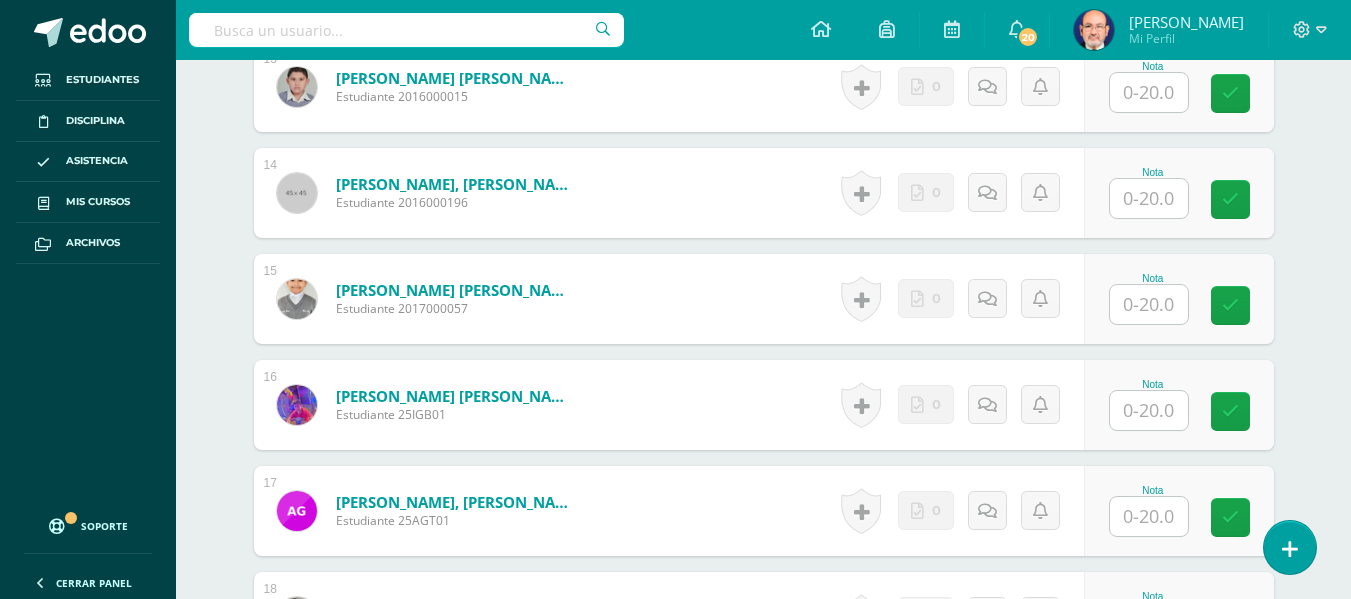 type on "13" 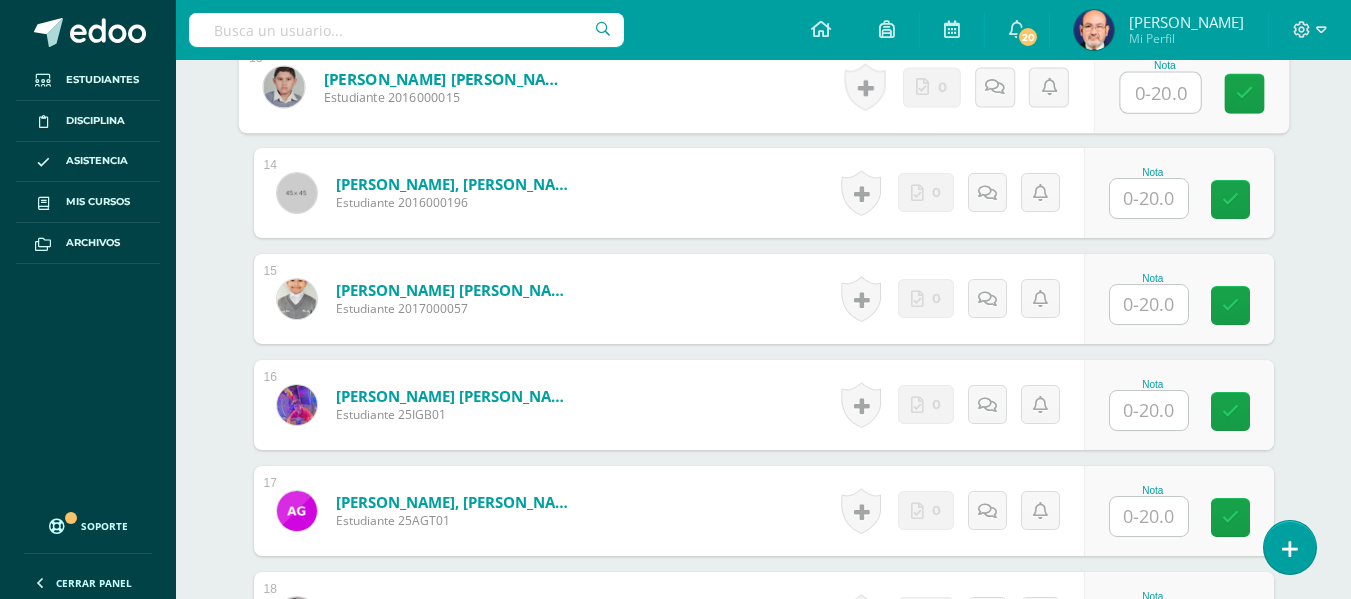 click at bounding box center [1160, 93] 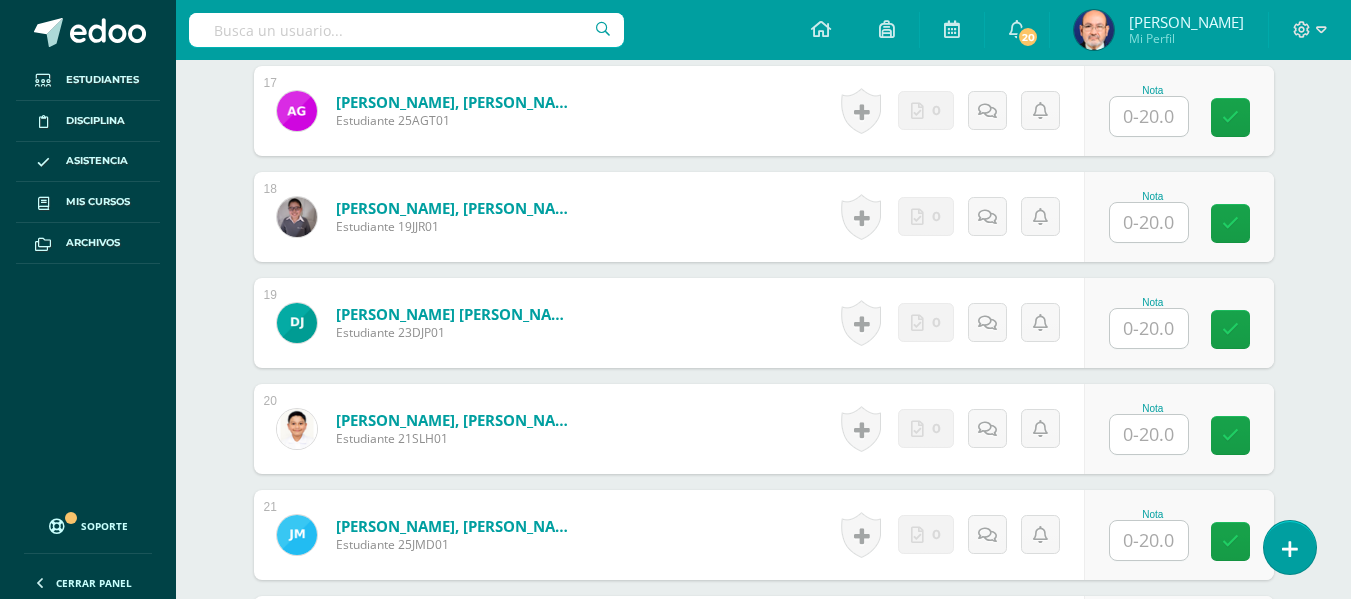 scroll, scrollTop: 2744, scrollLeft: 0, axis: vertical 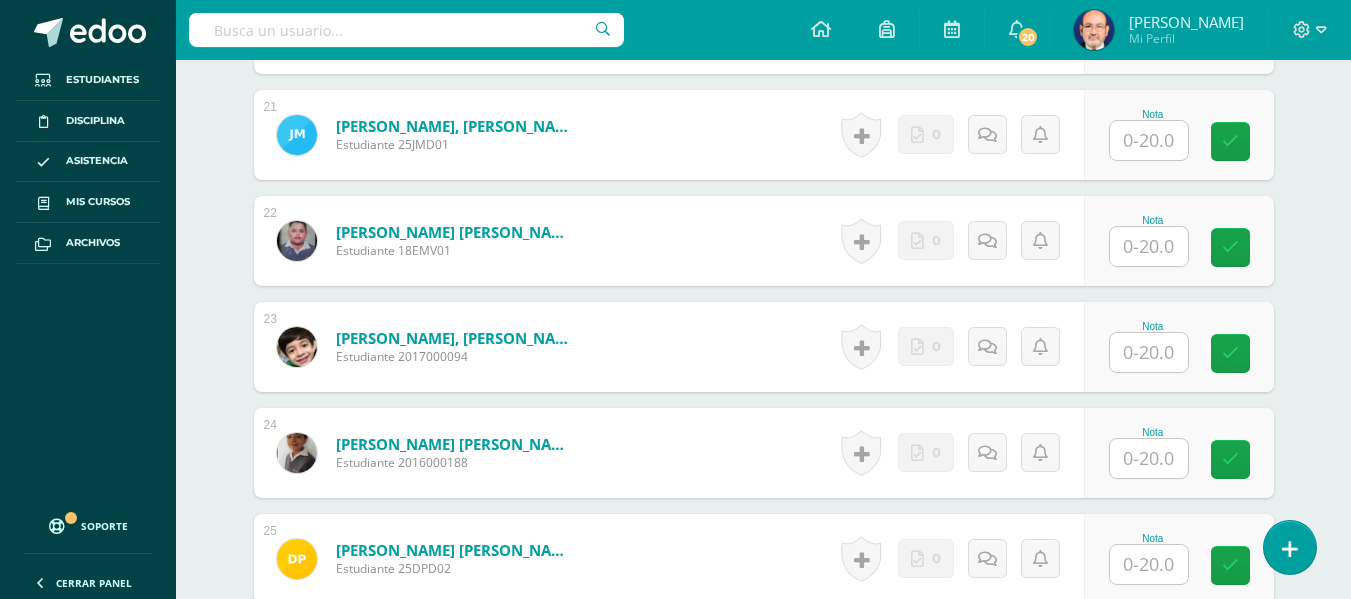 type on "13" 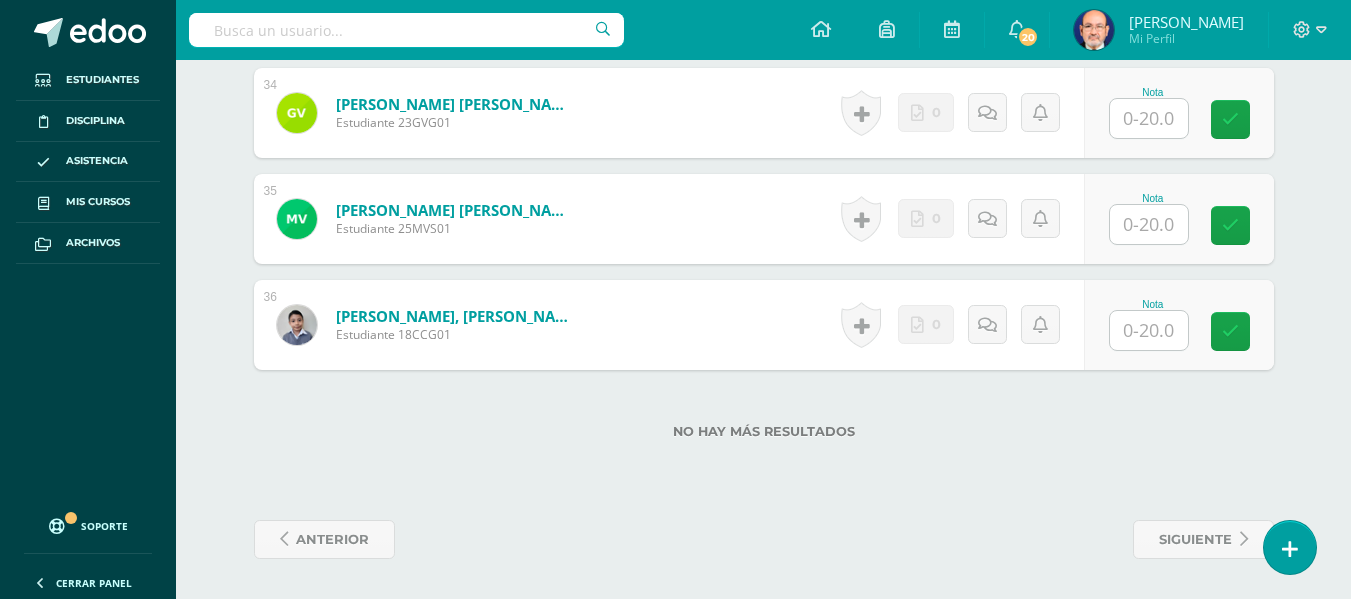 scroll, scrollTop: 3944, scrollLeft: 0, axis: vertical 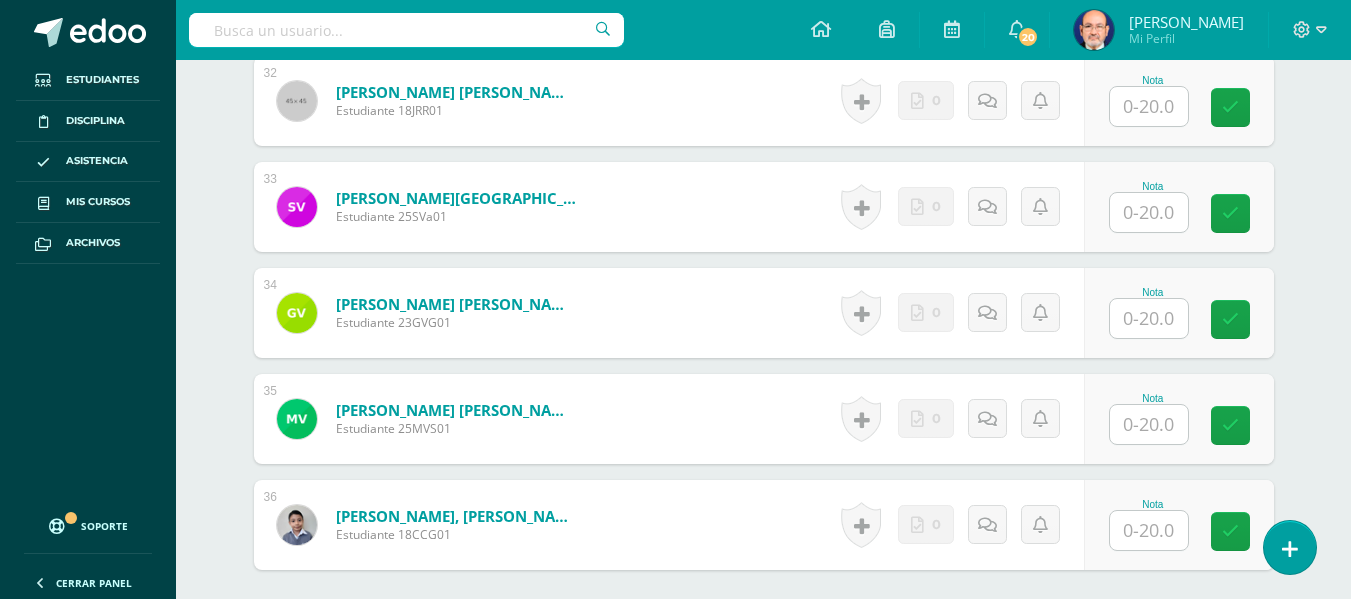 type on "13" 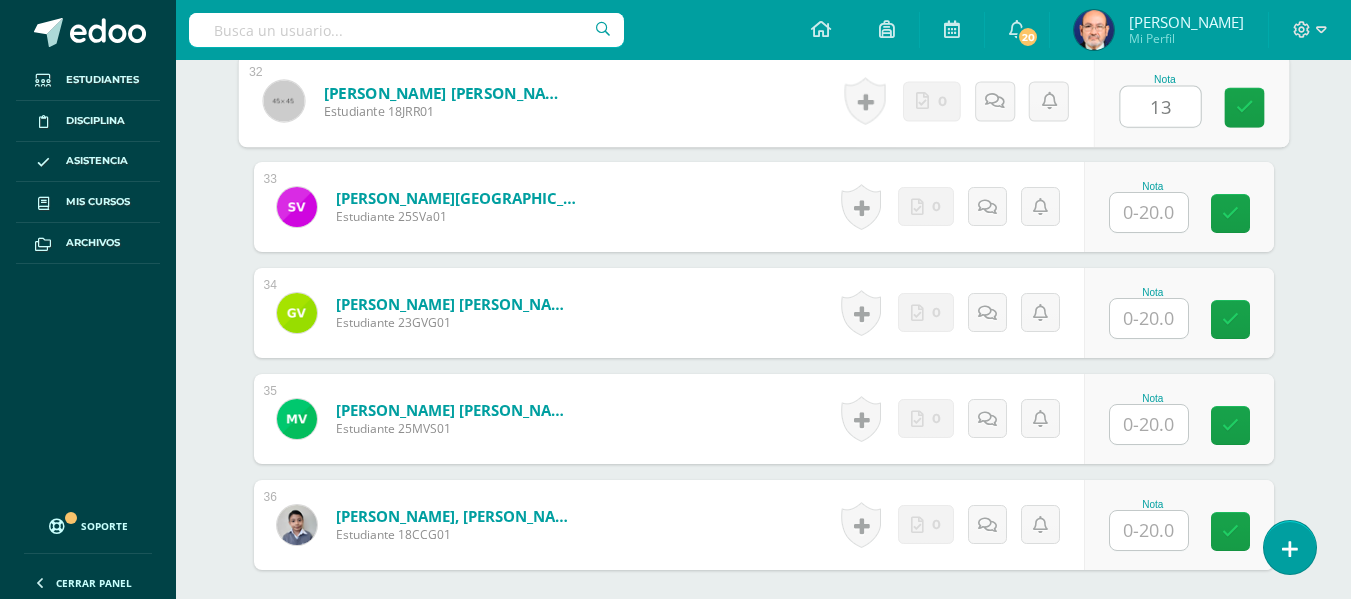 type on "13" 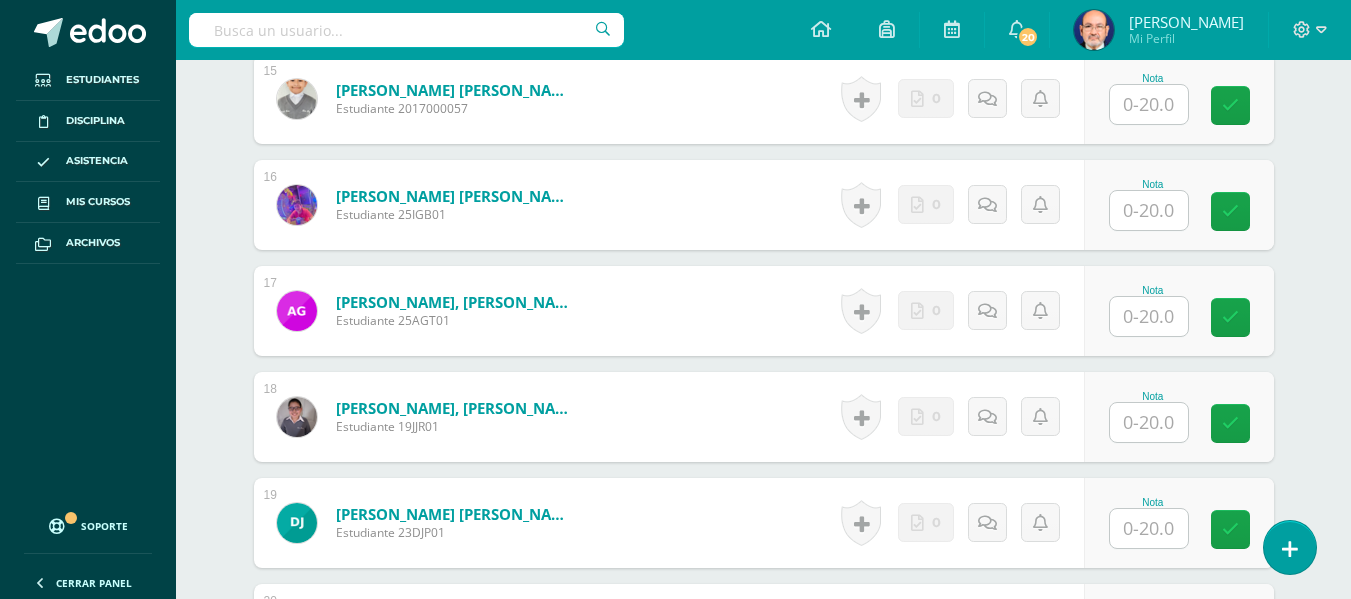 scroll, scrollTop: 1444, scrollLeft: 0, axis: vertical 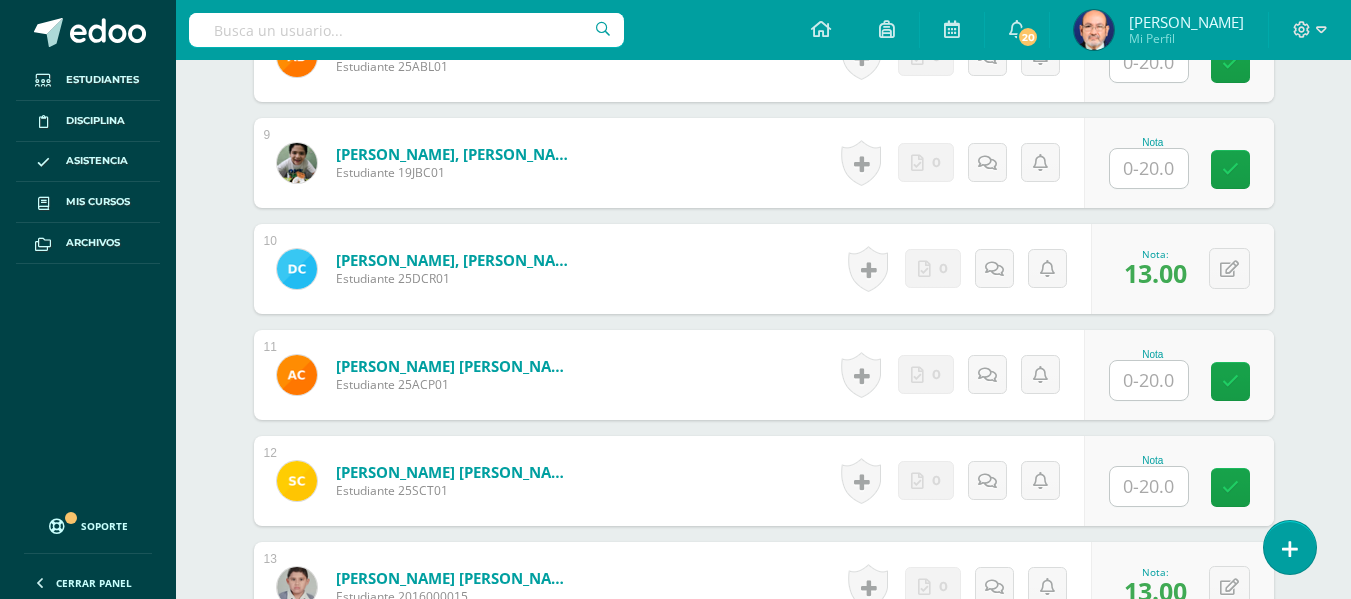 click at bounding box center [1149, 168] 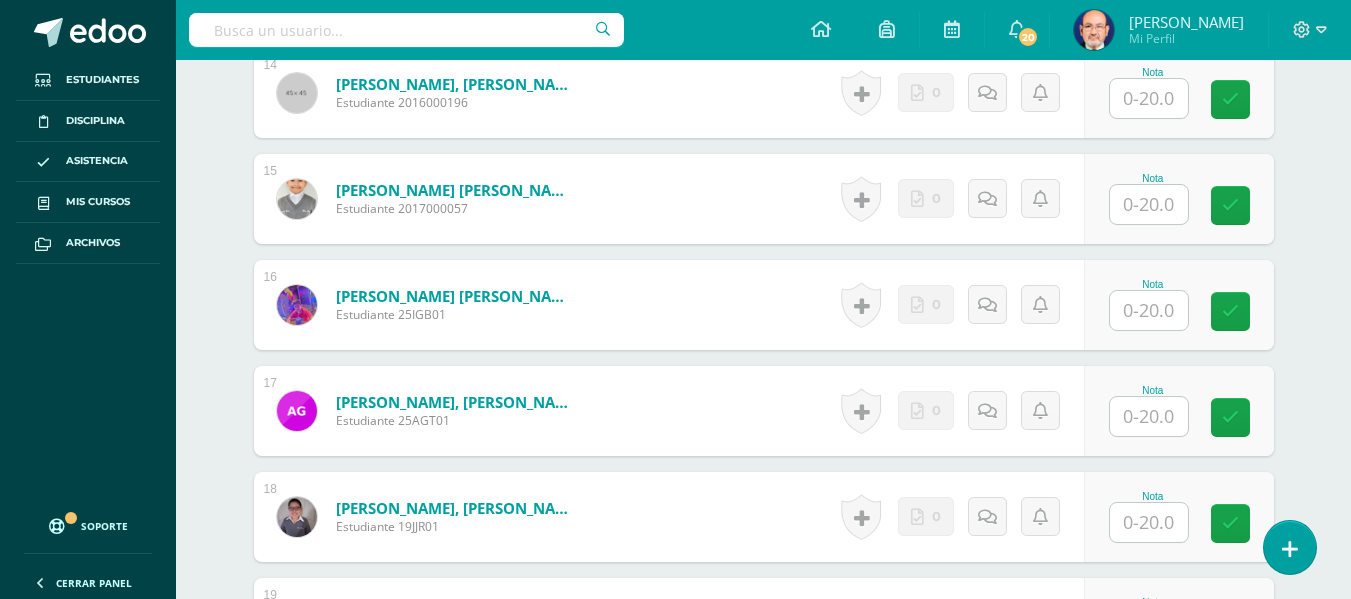 scroll, scrollTop: 2344, scrollLeft: 0, axis: vertical 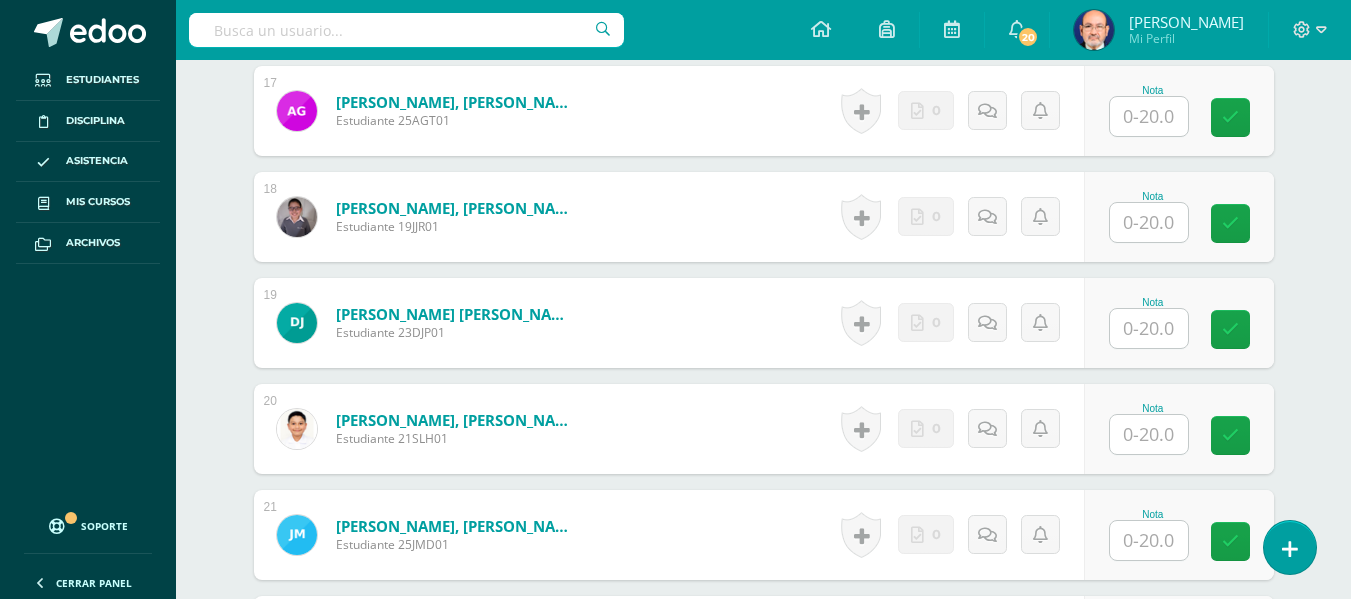 type on "13" 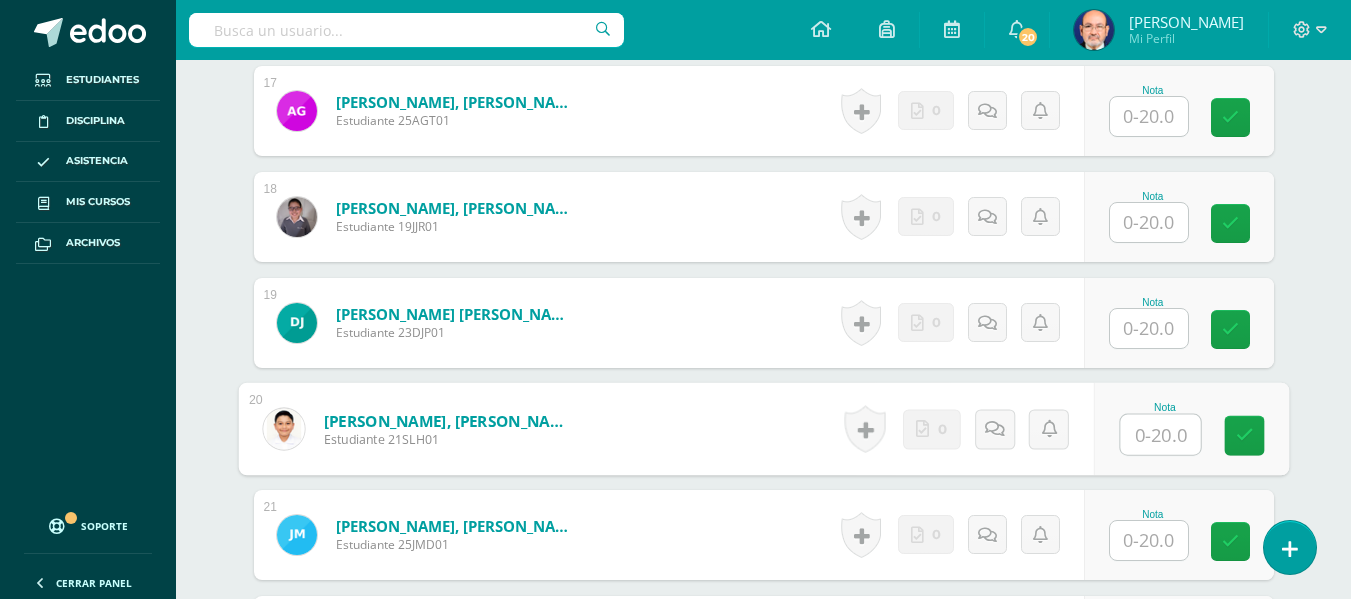 click at bounding box center [1160, 435] 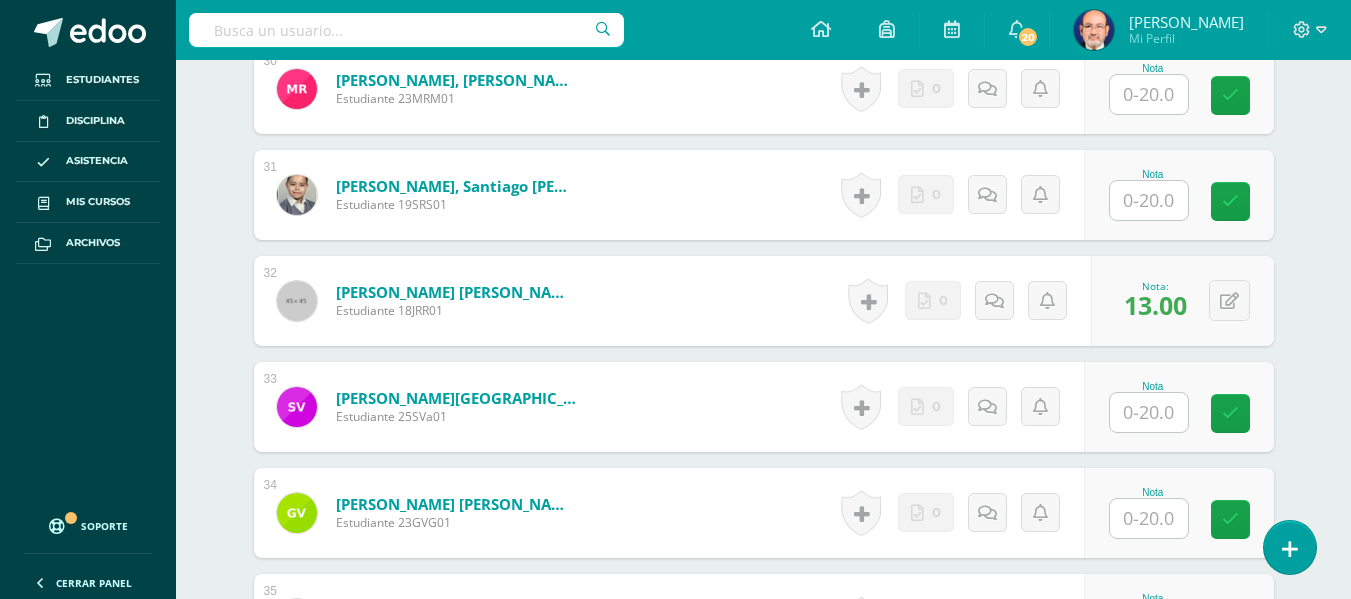 scroll, scrollTop: 4144, scrollLeft: 0, axis: vertical 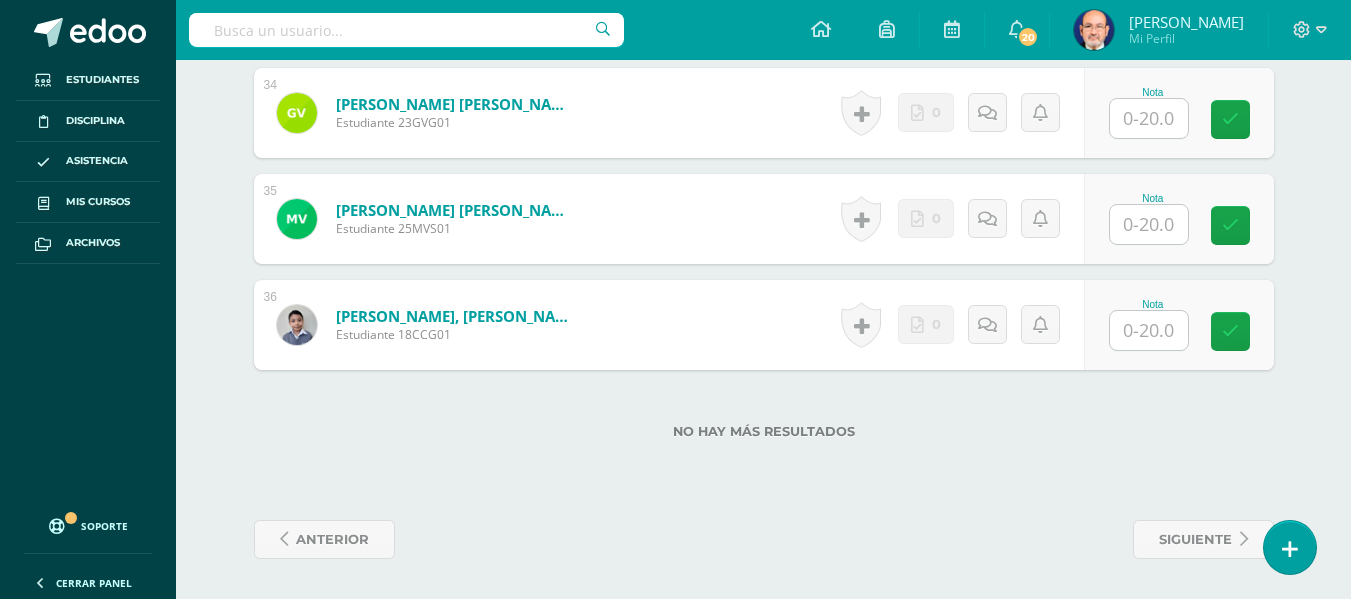 type on "13" 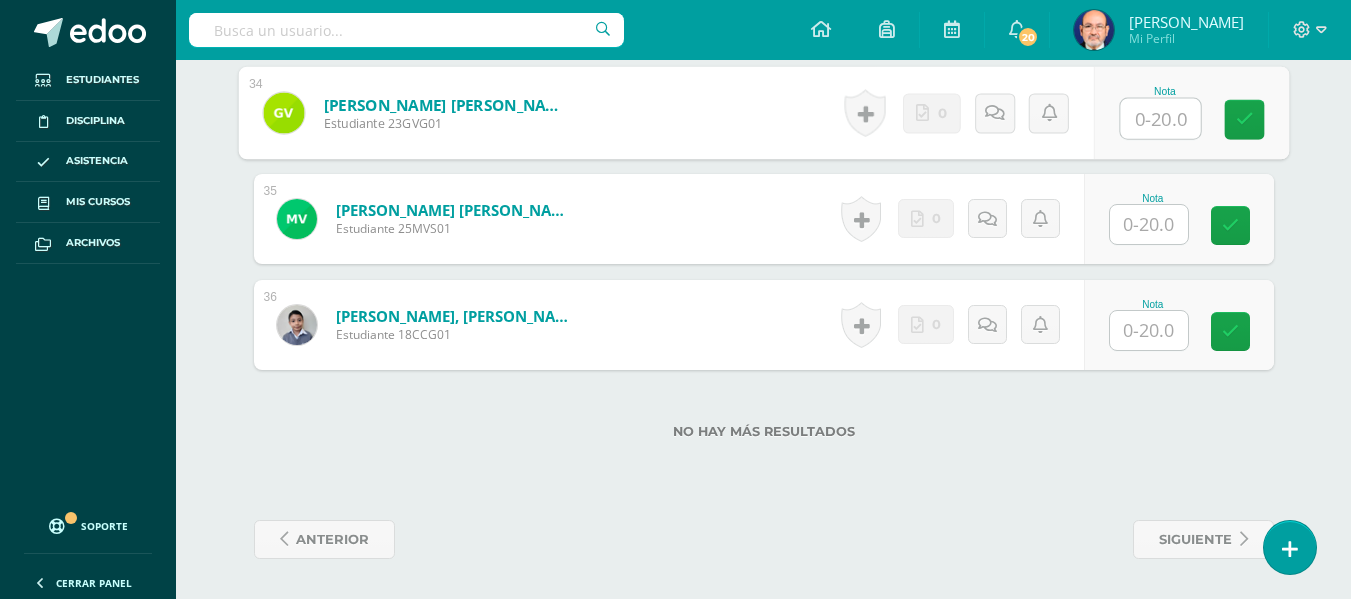 click at bounding box center (1160, 119) 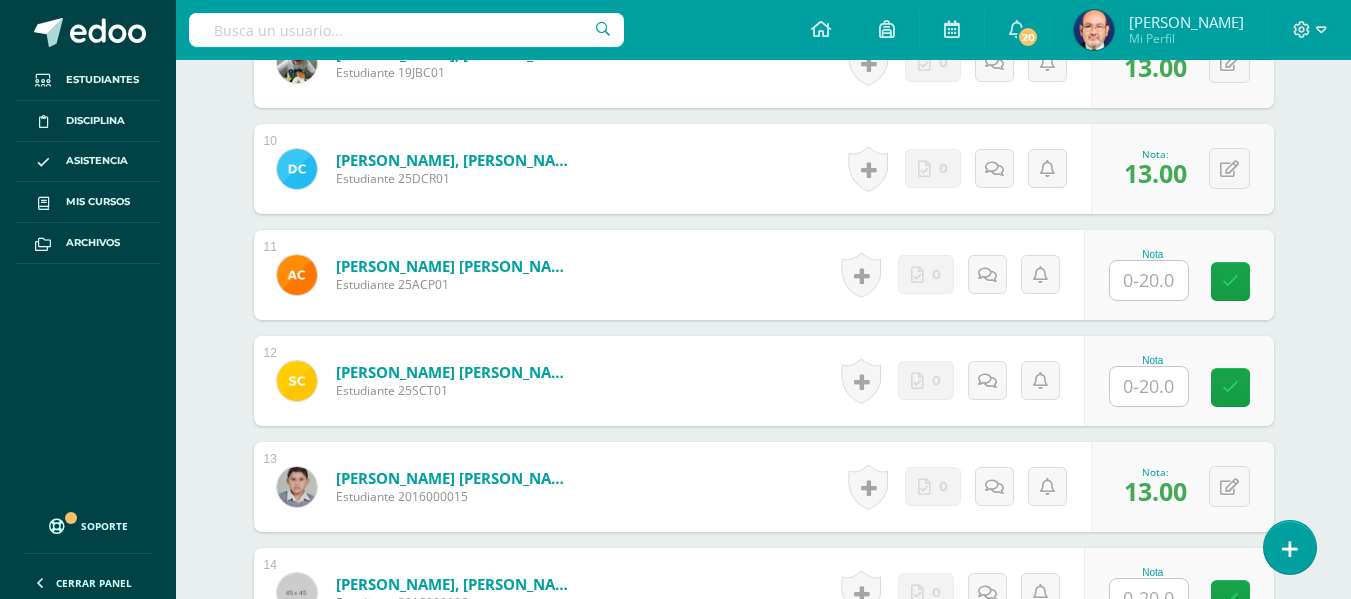 scroll, scrollTop: 844, scrollLeft: 0, axis: vertical 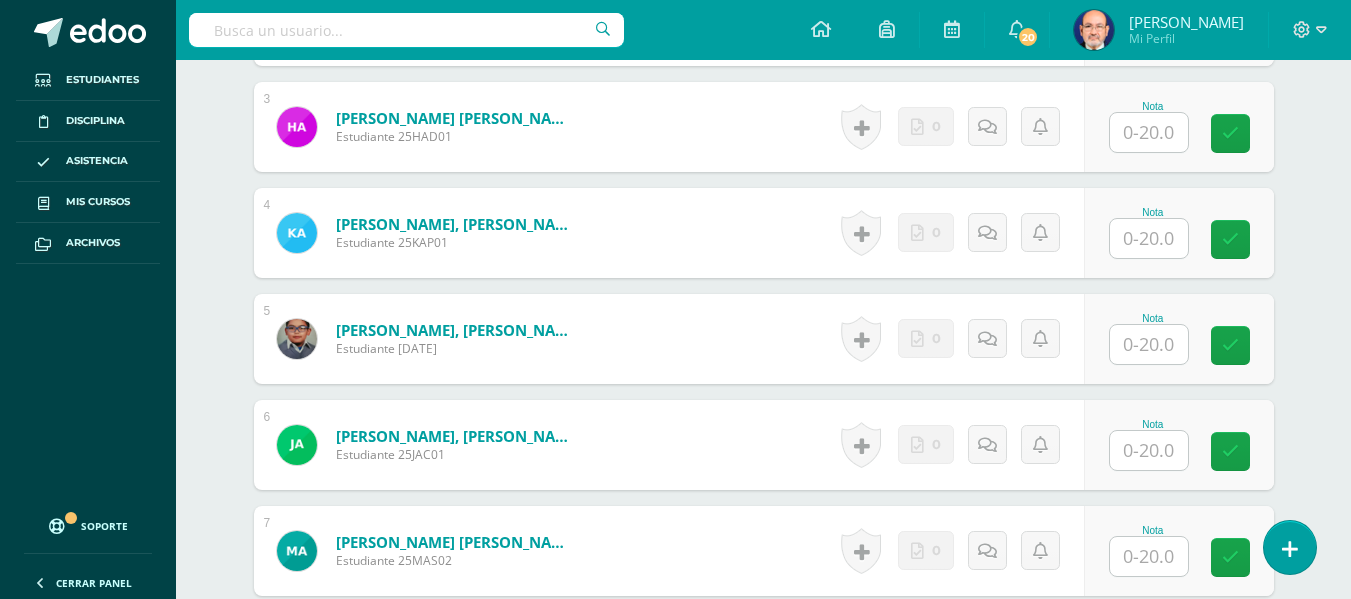 type on "13" 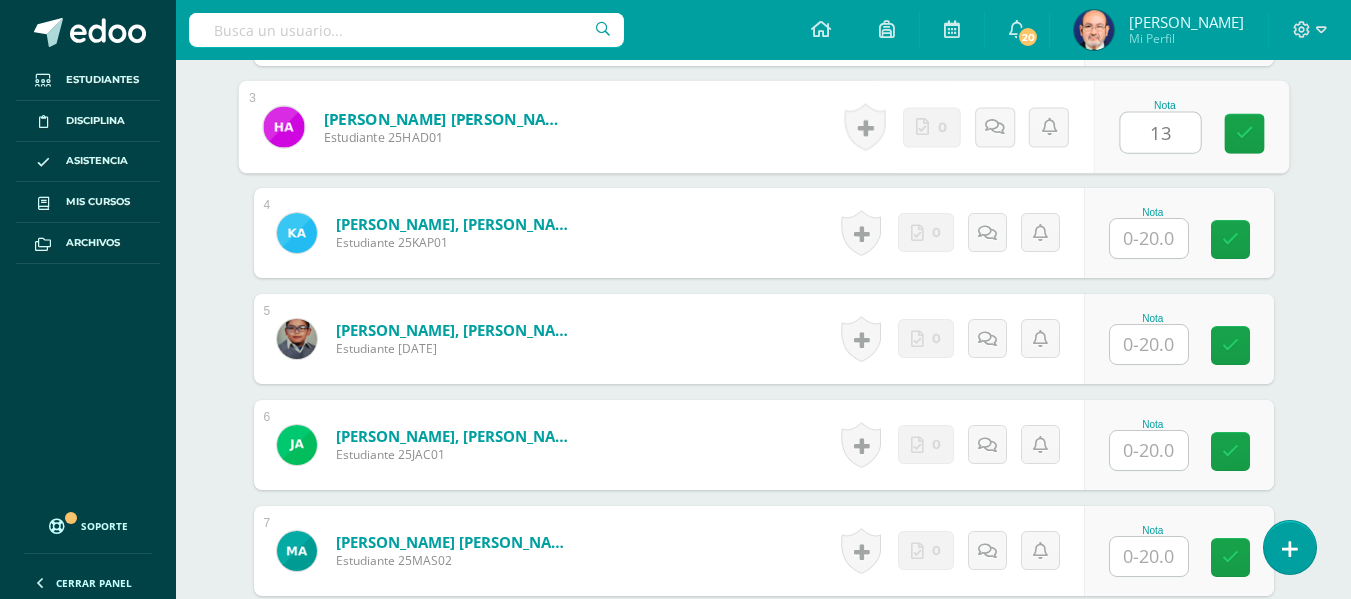 type on "13" 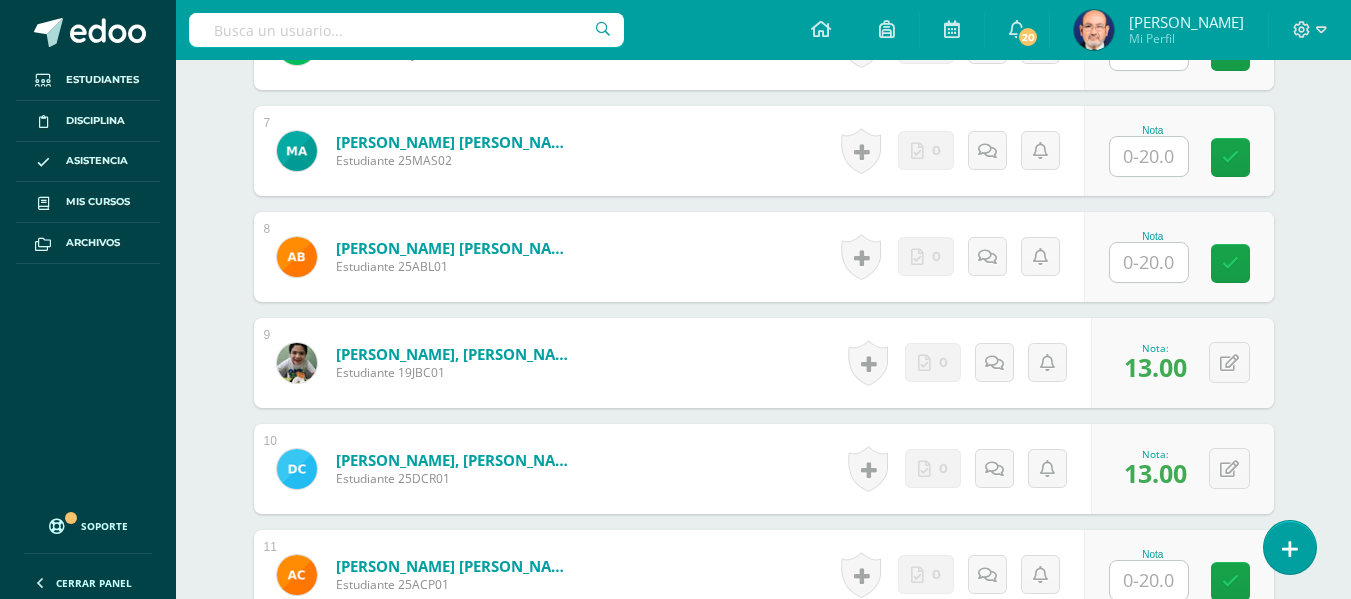 scroll, scrollTop: 1744, scrollLeft: 0, axis: vertical 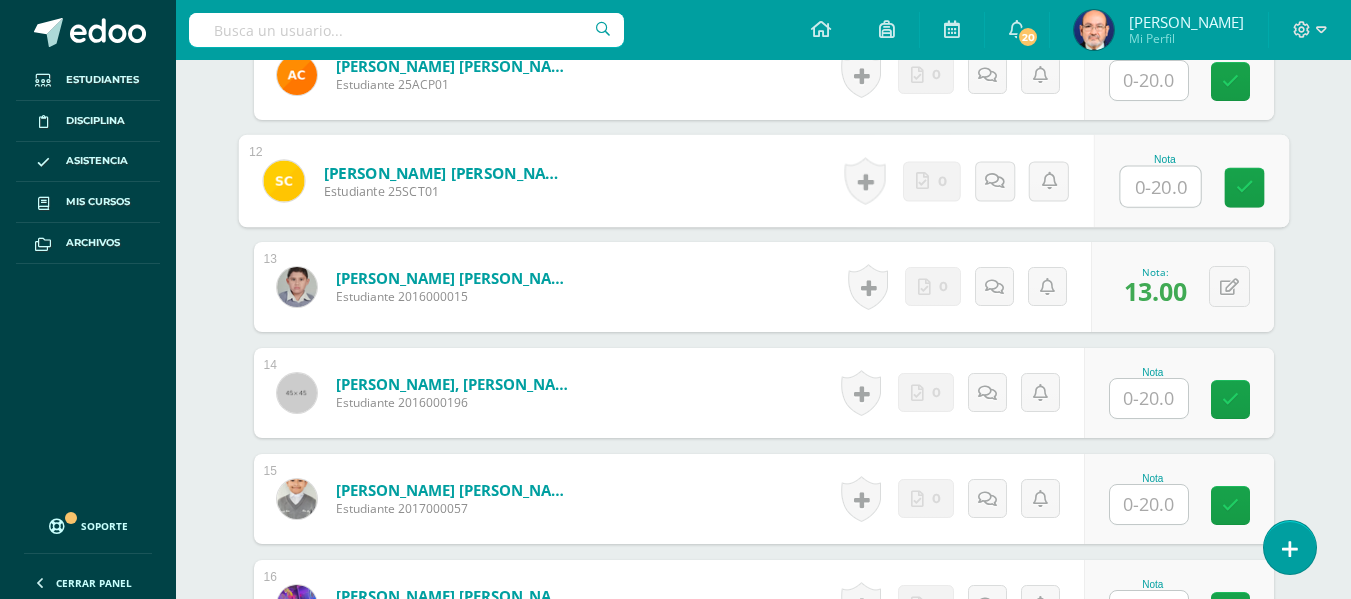 click at bounding box center [1160, 187] 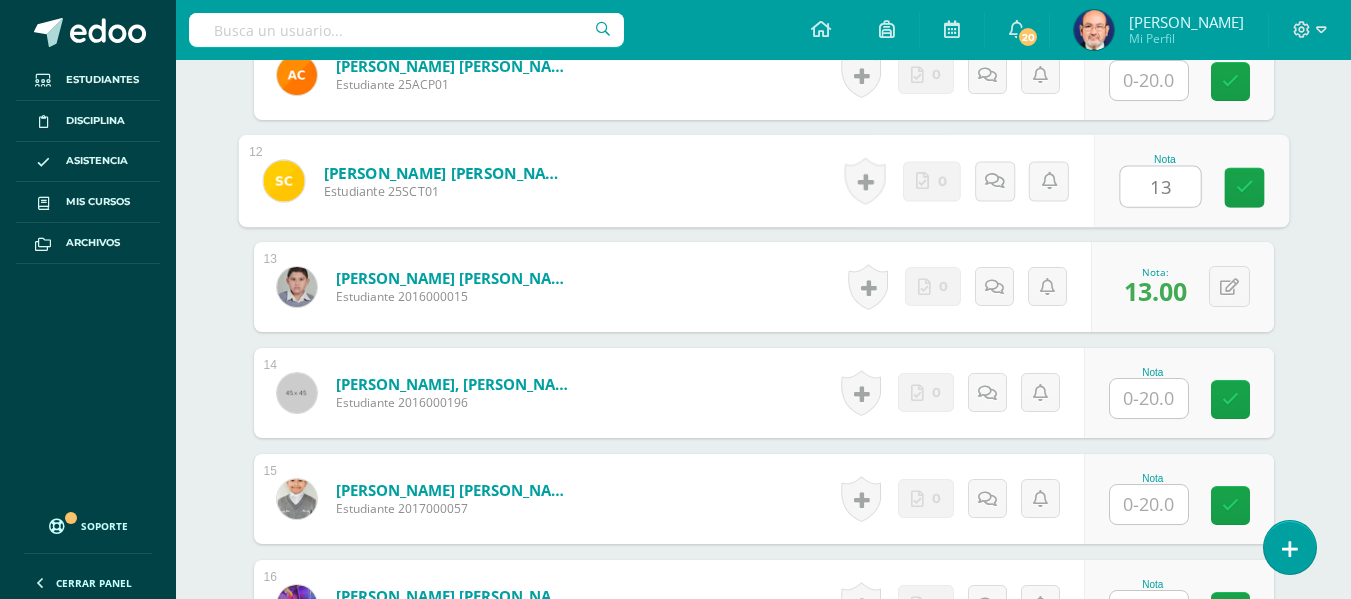 type on "13" 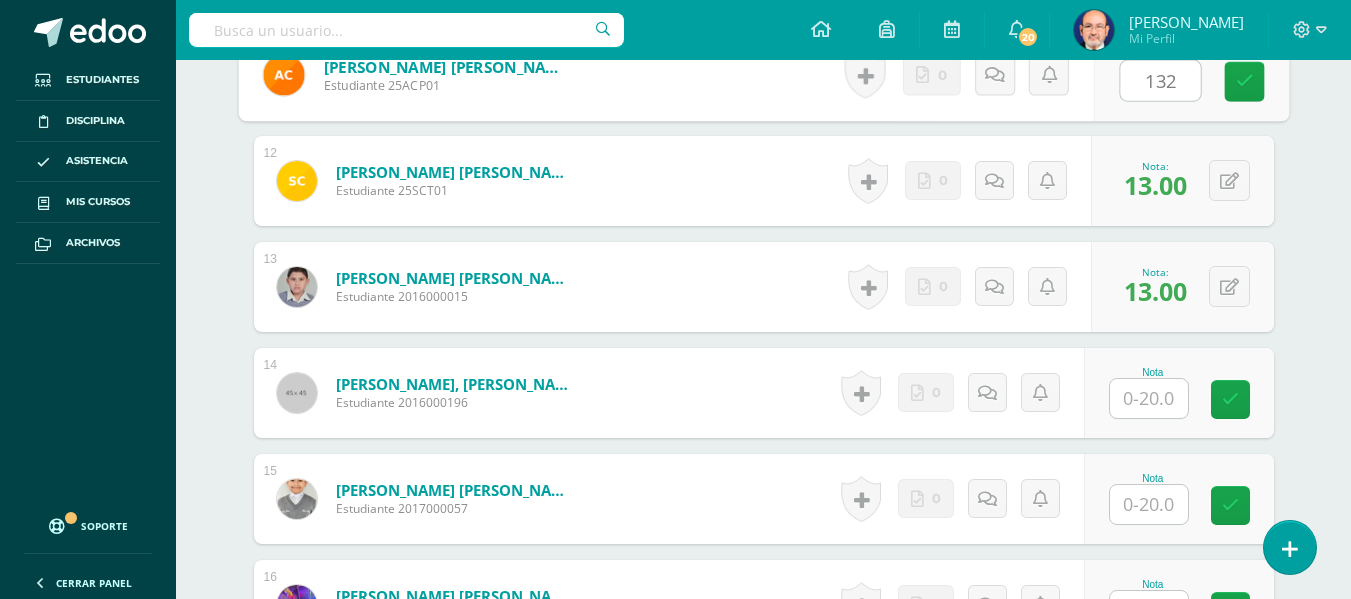 type on "13" 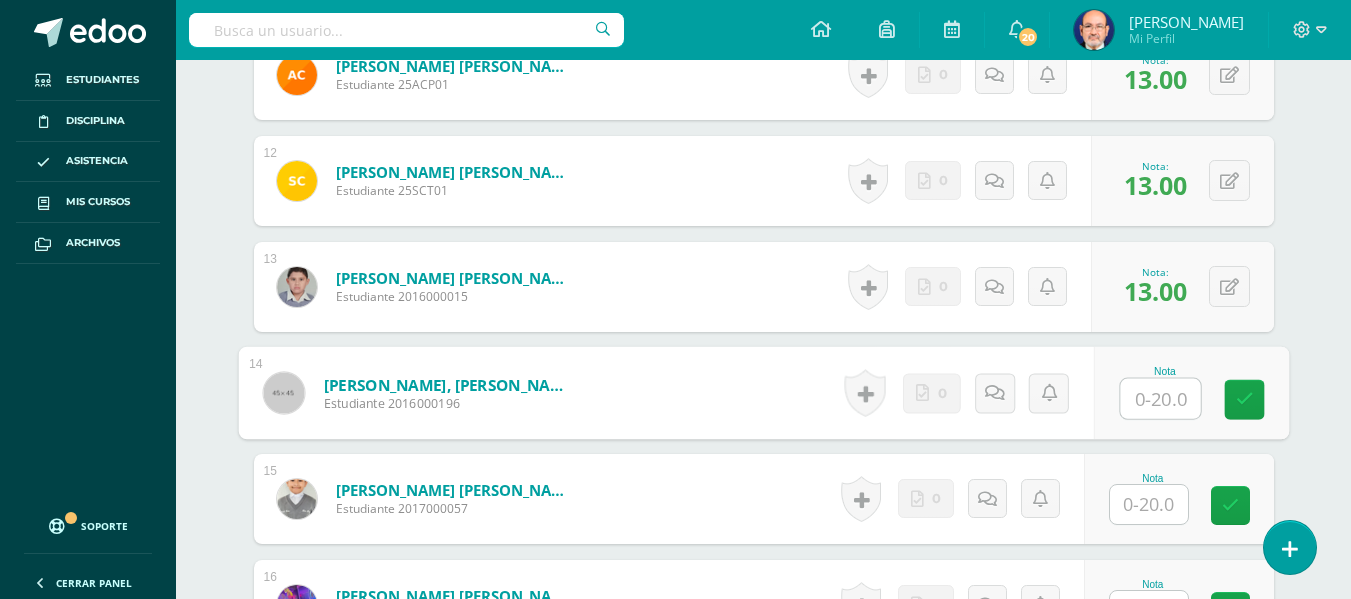 click at bounding box center [1160, 399] 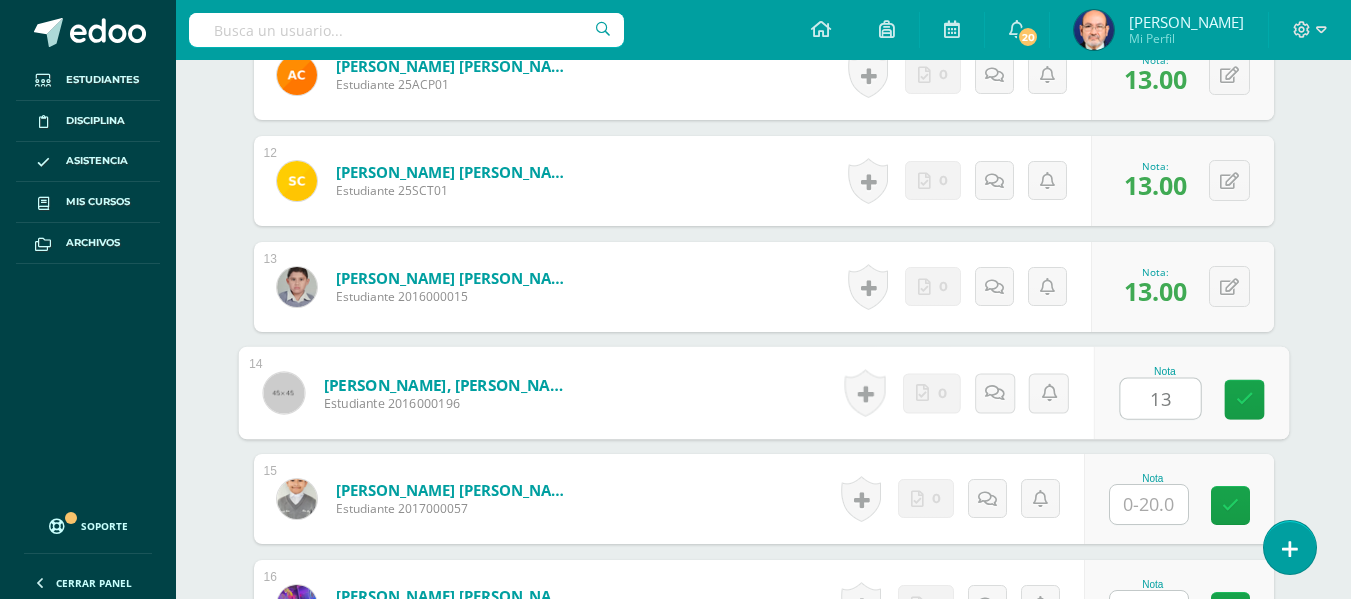 type on "13" 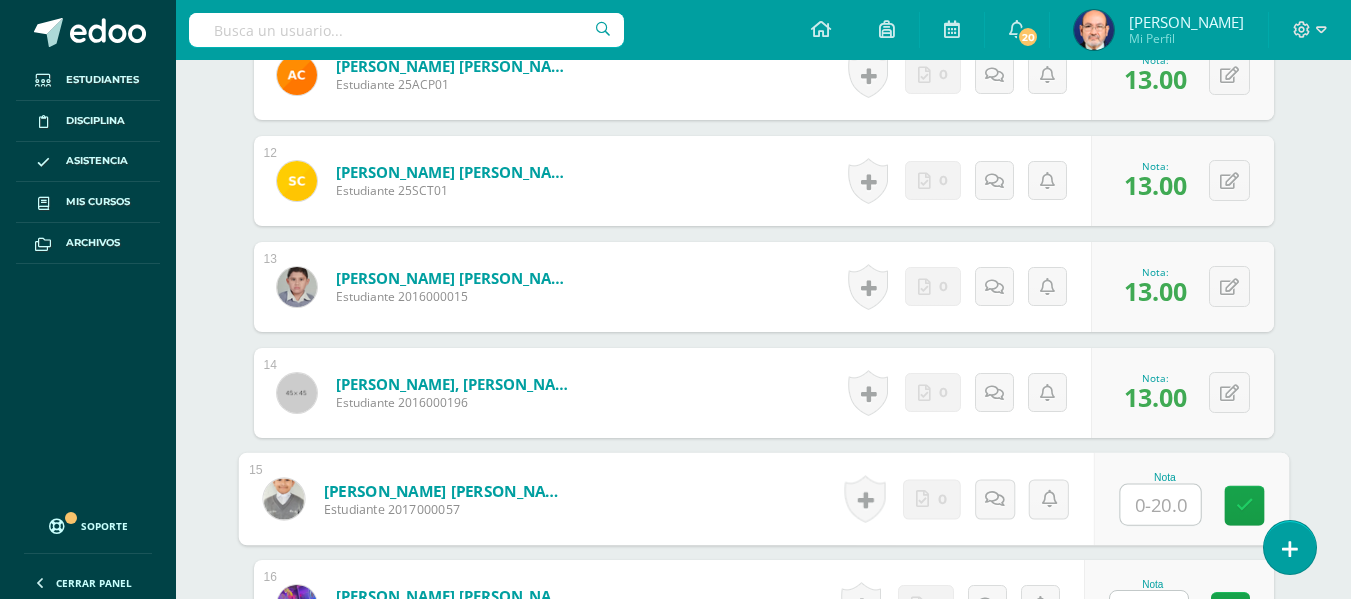 click at bounding box center [1160, 505] 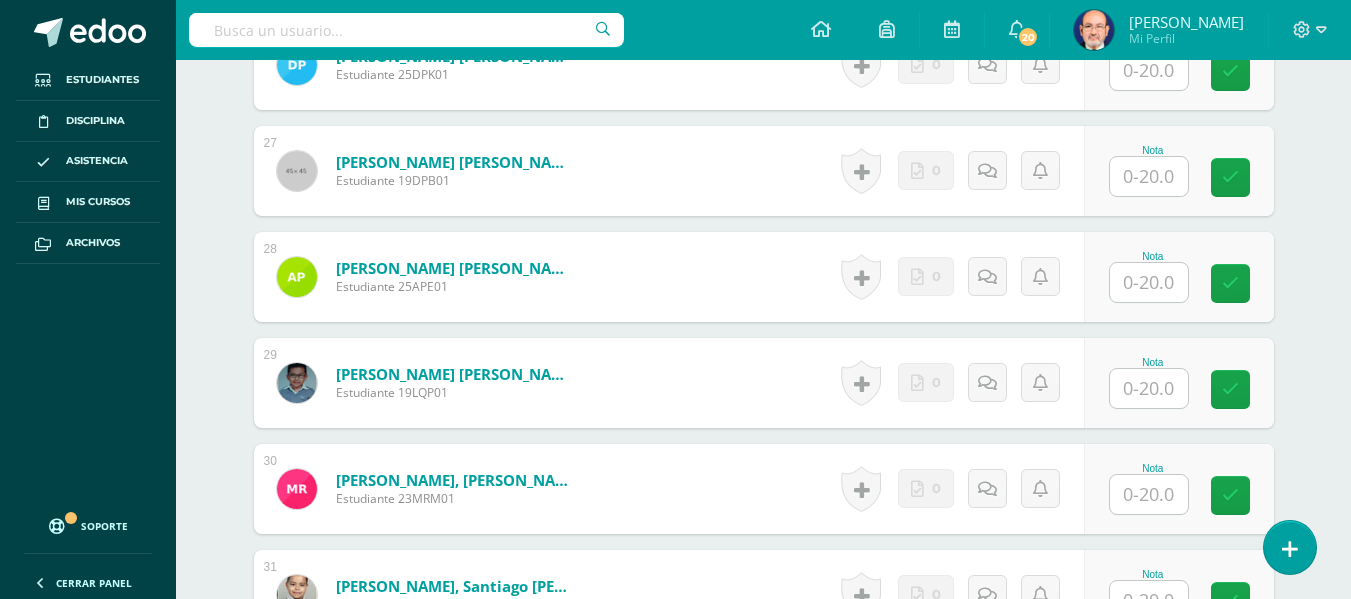 scroll, scrollTop: 3544, scrollLeft: 0, axis: vertical 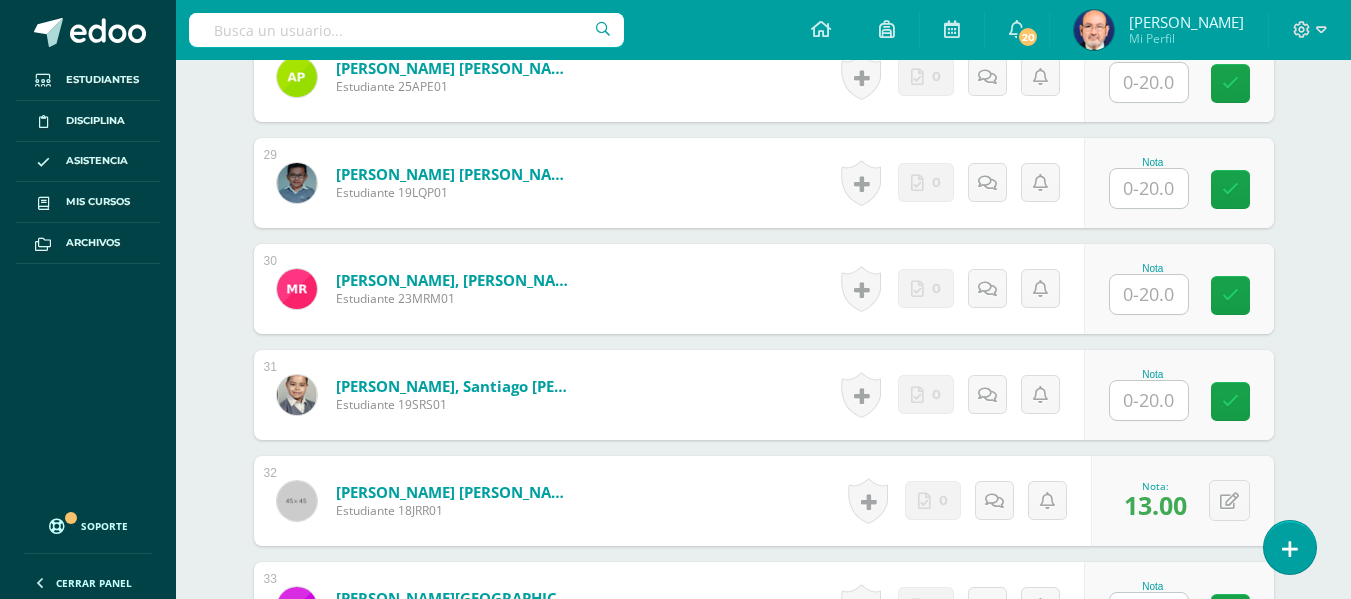 type on "13" 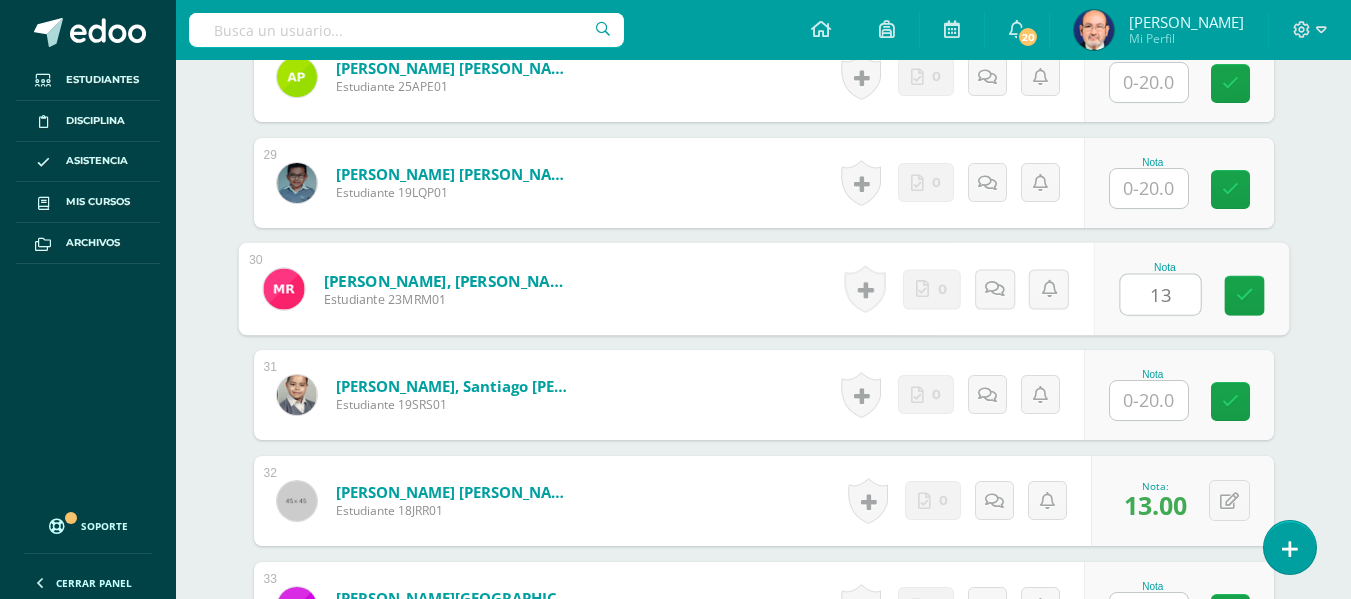 type on "13" 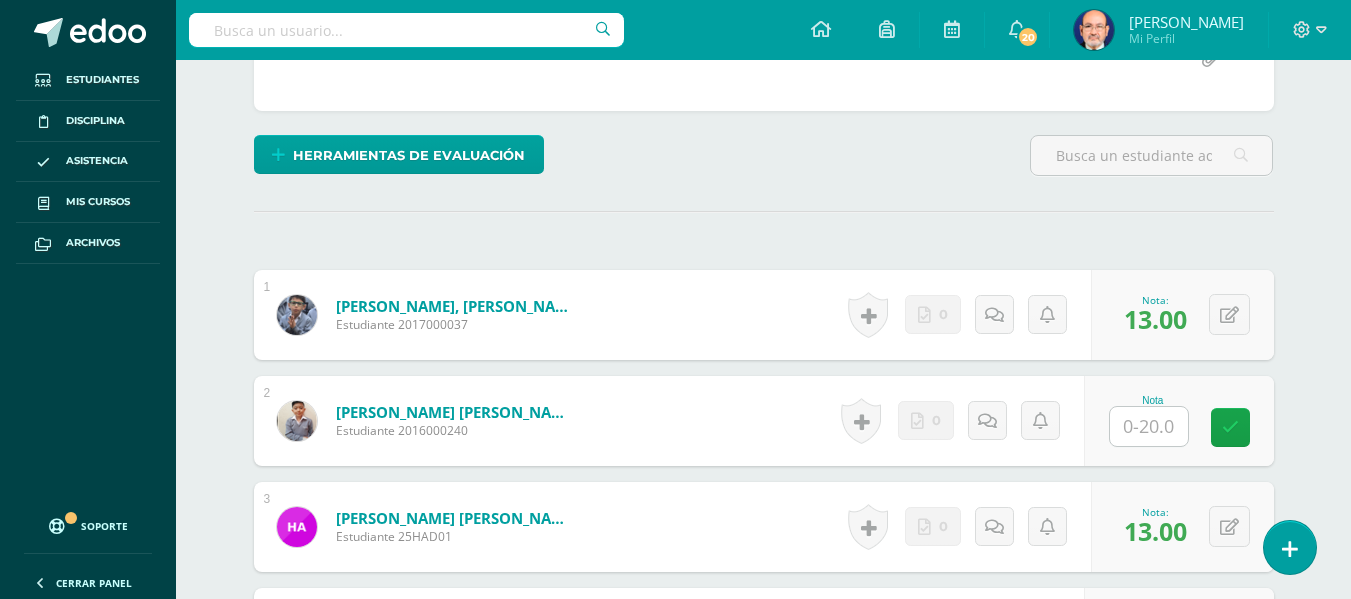scroll, scrollTop: 0, scrollLeft: 0, axis: both 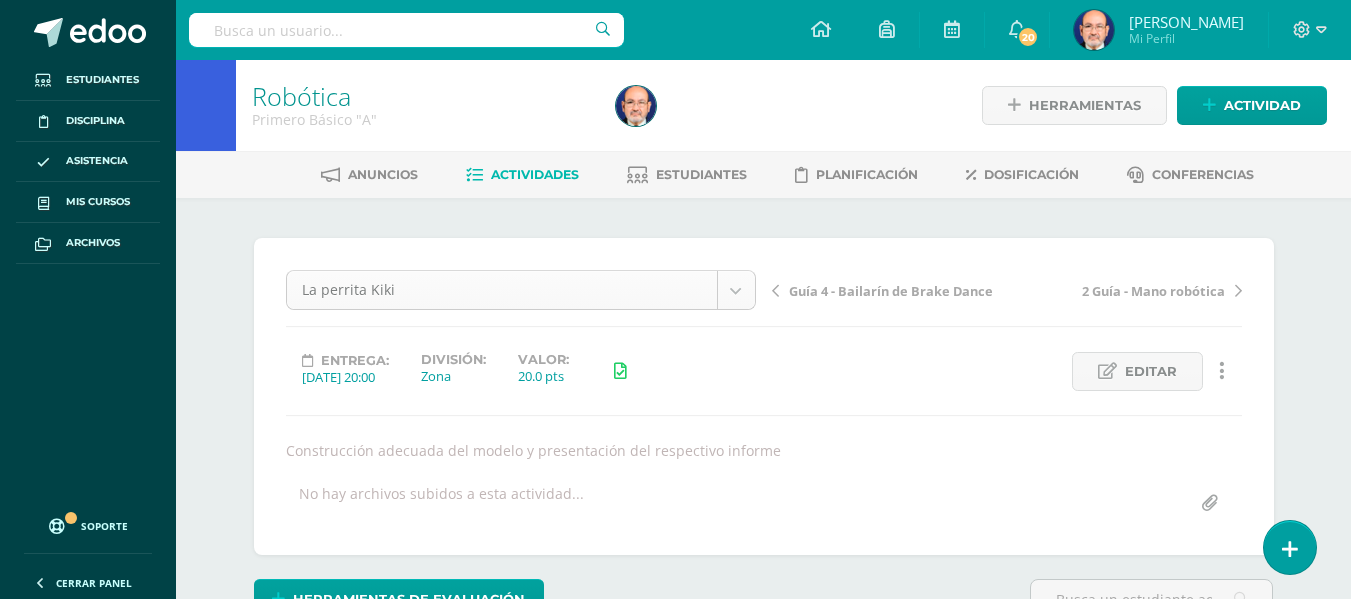 click on "Estudiantes Disciplina Asistencia Mis cursos Archivos Soporte
Centro de ayuda
Últimas actualizaciones
10+ Cerrar panel
Méritos y Deméritos 1ro. Básico "A"
Primero
Básico
"A"
Actividades Estudiantes Planificación Dosificación
Robótica
Primero
Básico
"A"
Actividades Estudiantes Planificación Dosificación
Méritos y Deméritos 1ro. Básico "B"
Primero
Básico
"B"
Actividades Estudiantes Planificación Dosificación
Robótica
Actividades Estudiantes 20 20" at bounding box center (675, 2371) 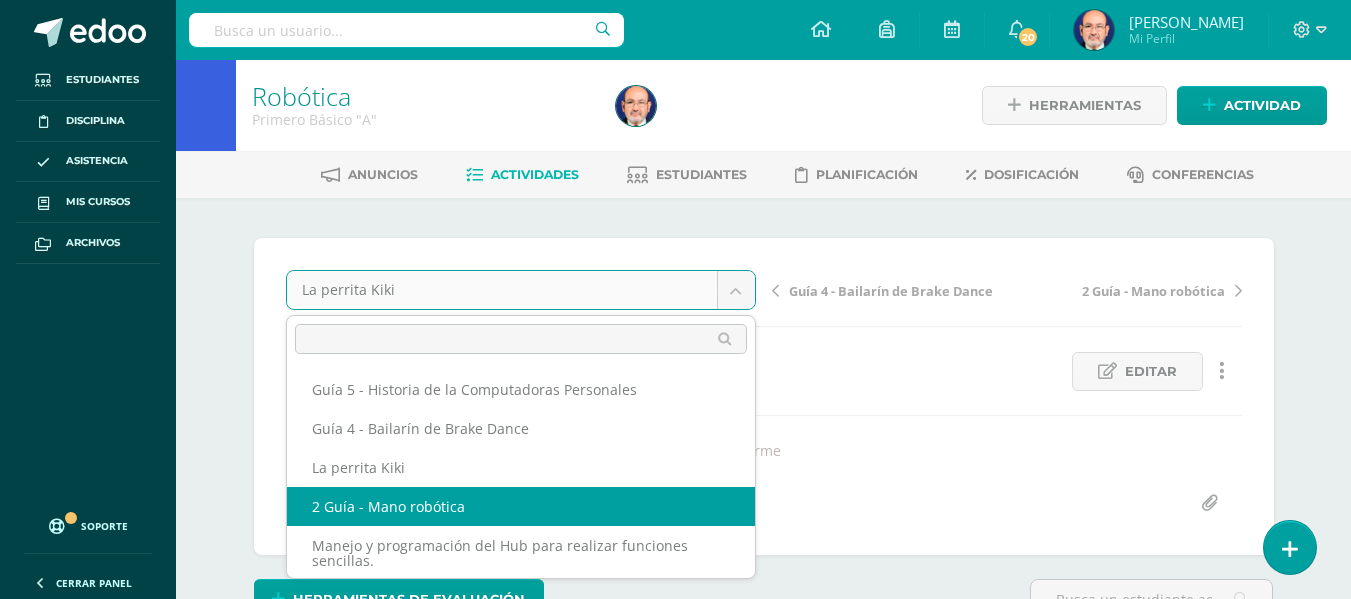 select on "/dashboard/teacher/grade-activity/175251/" 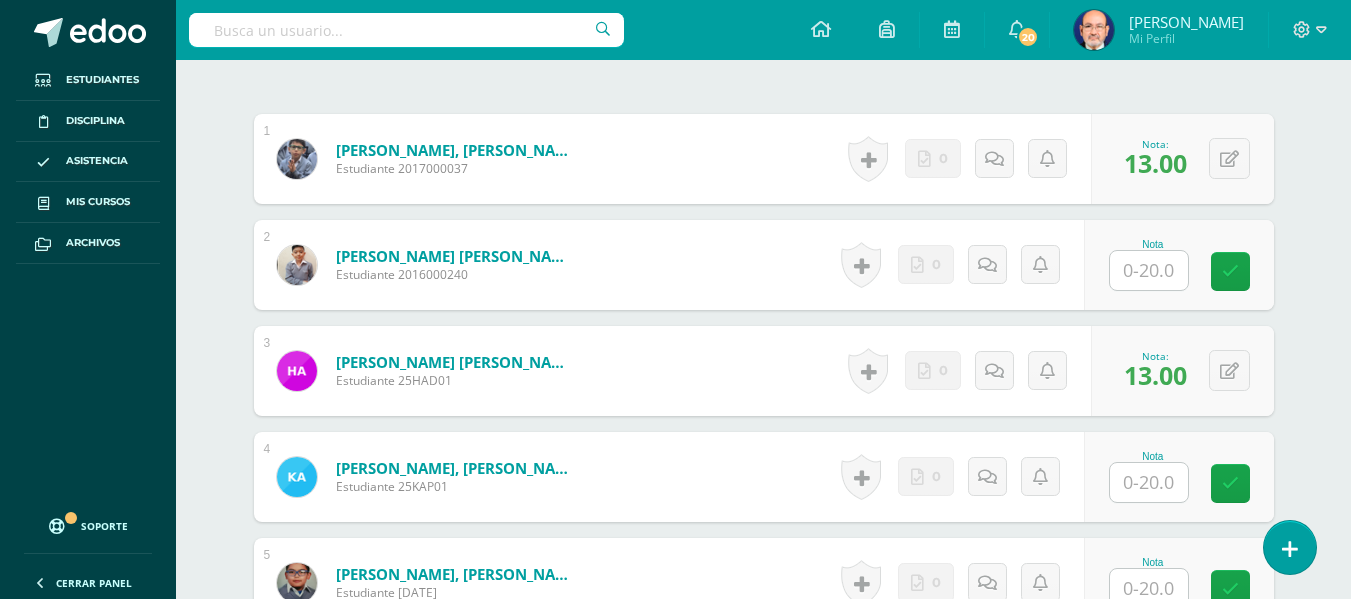 scroll, scrollTop: 900, scrollLeft: 0, axis: vertical 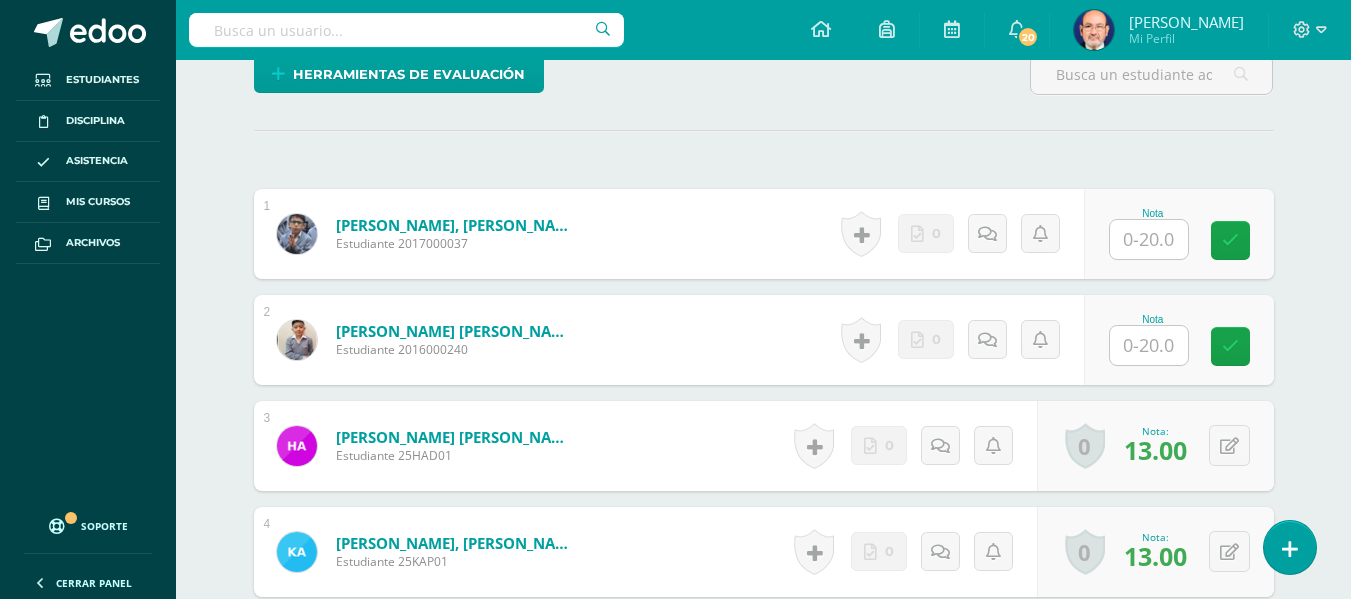 click at bounding box center [1149, 345] 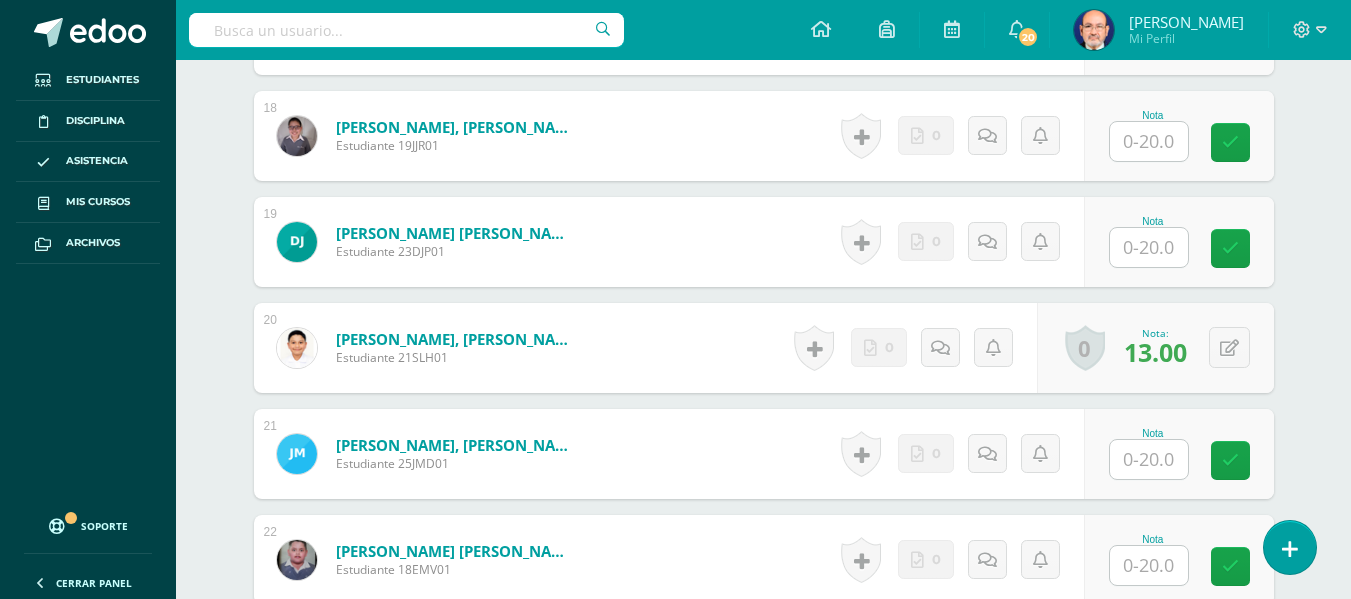 scroll, scrollTop: 2725, scrollLeft: 0, axis: vertical 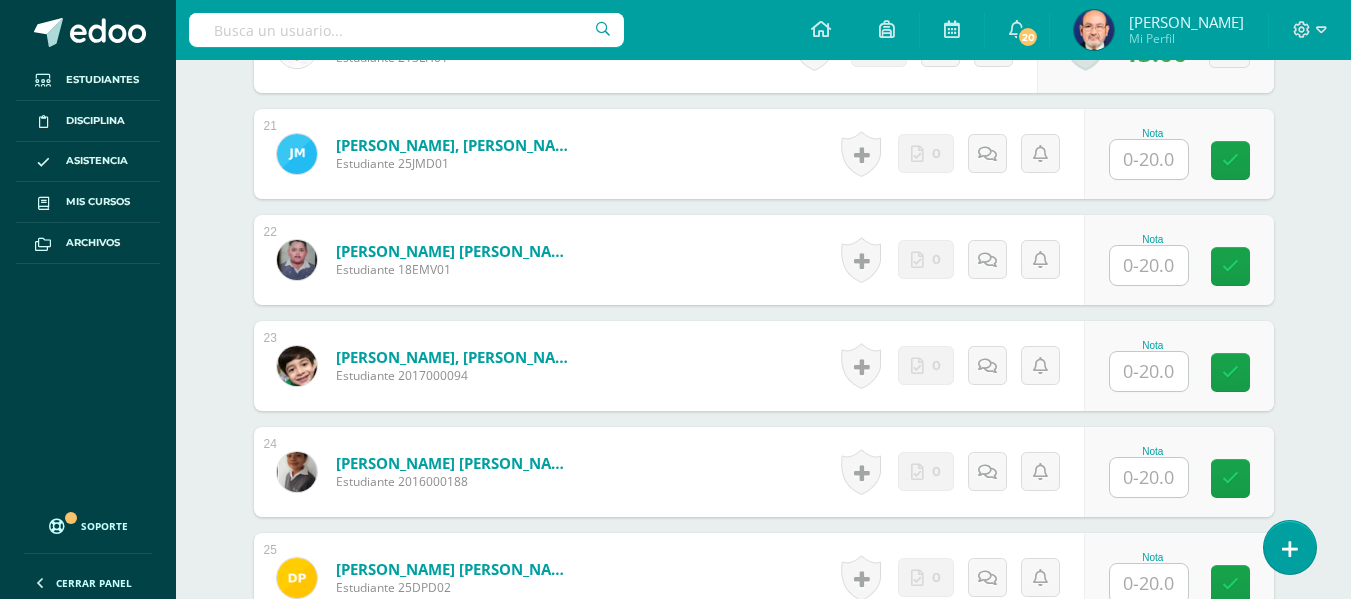 type on "13" 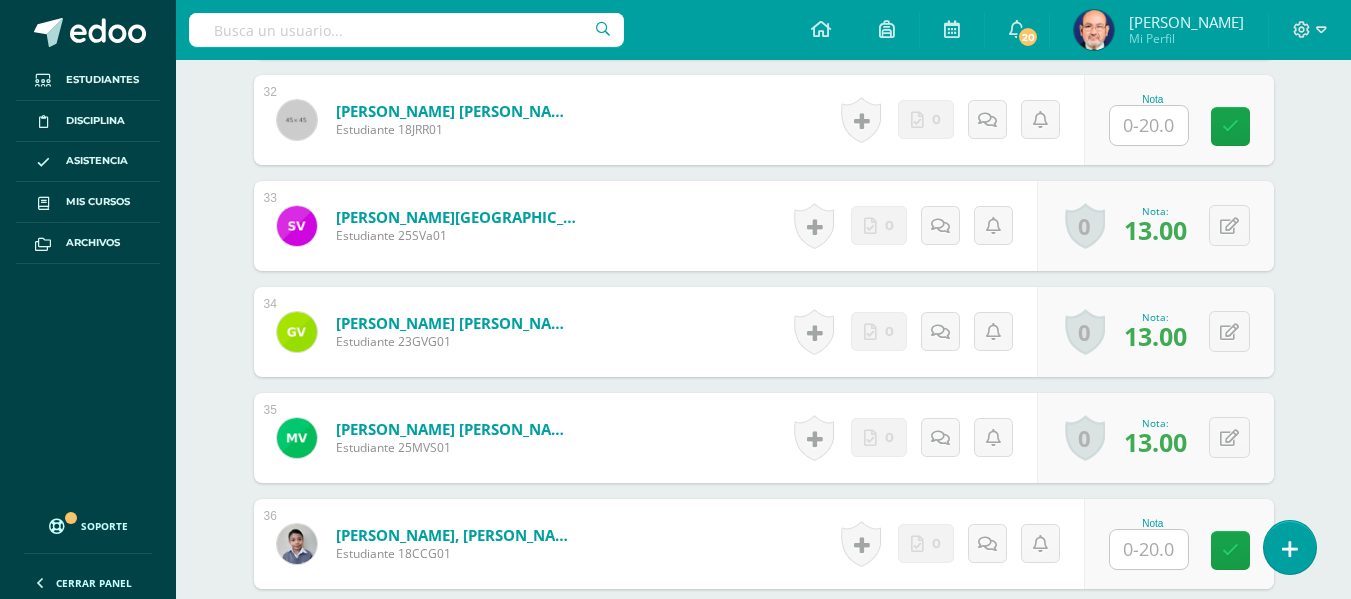 scroll, scrollTop: 4025, scrollLeft: 0, axis: vertical 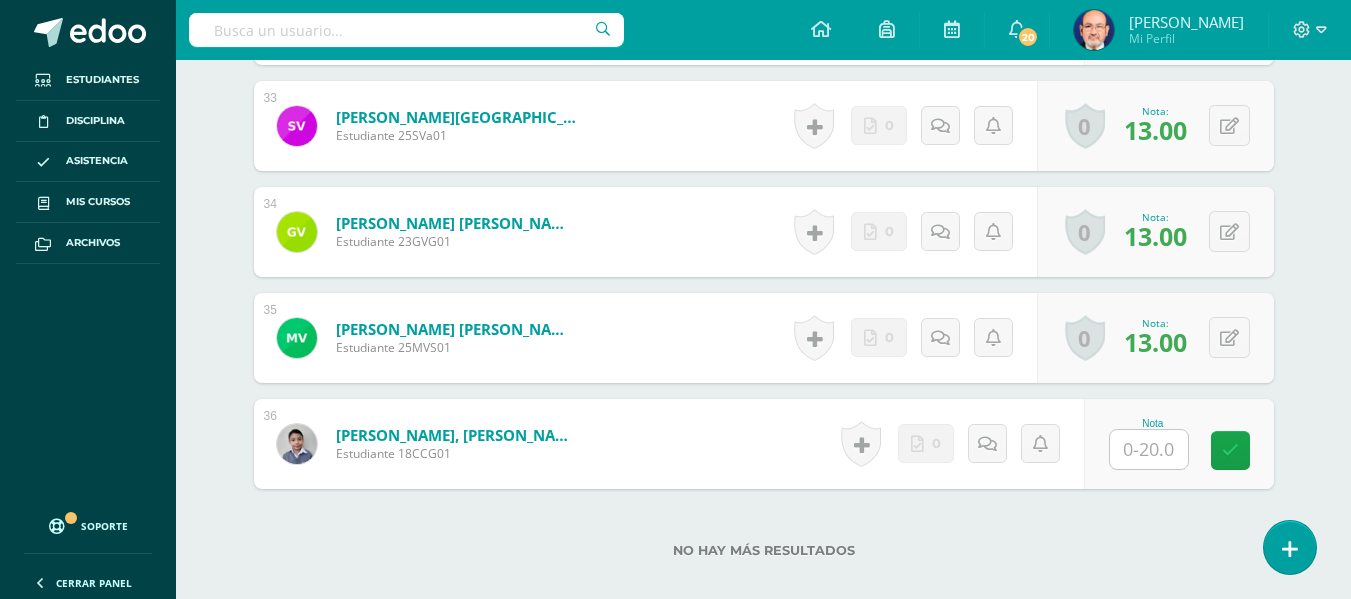type on "13" 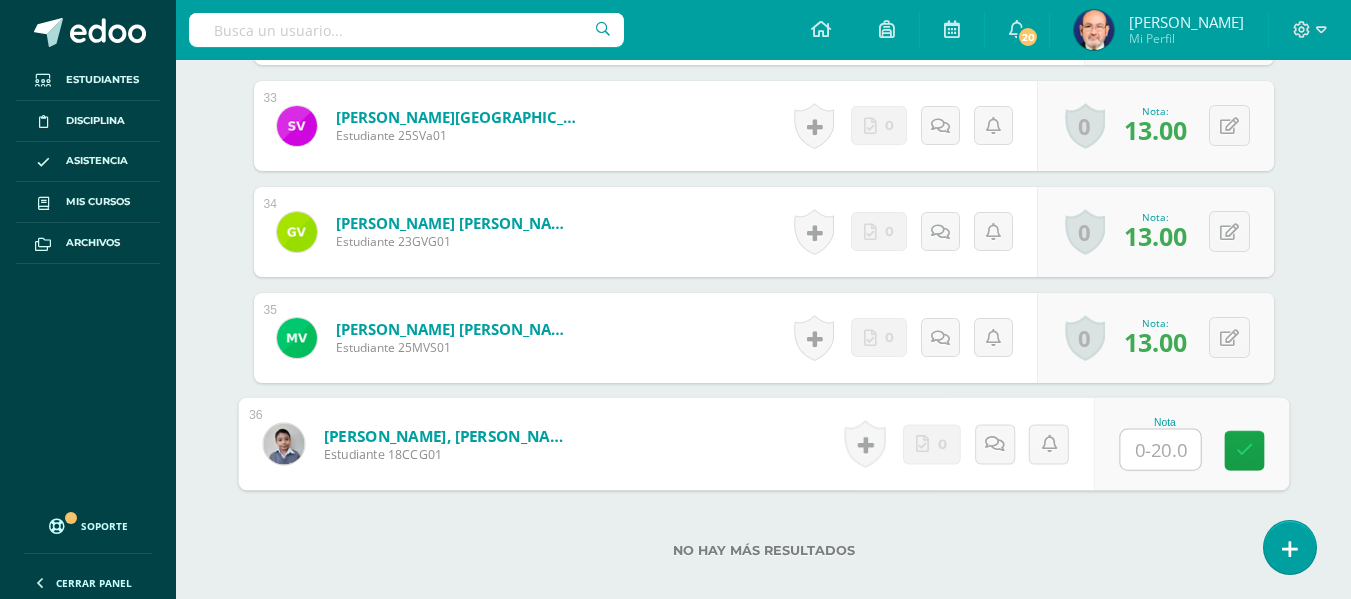 click at bounding box center [1160, 450] 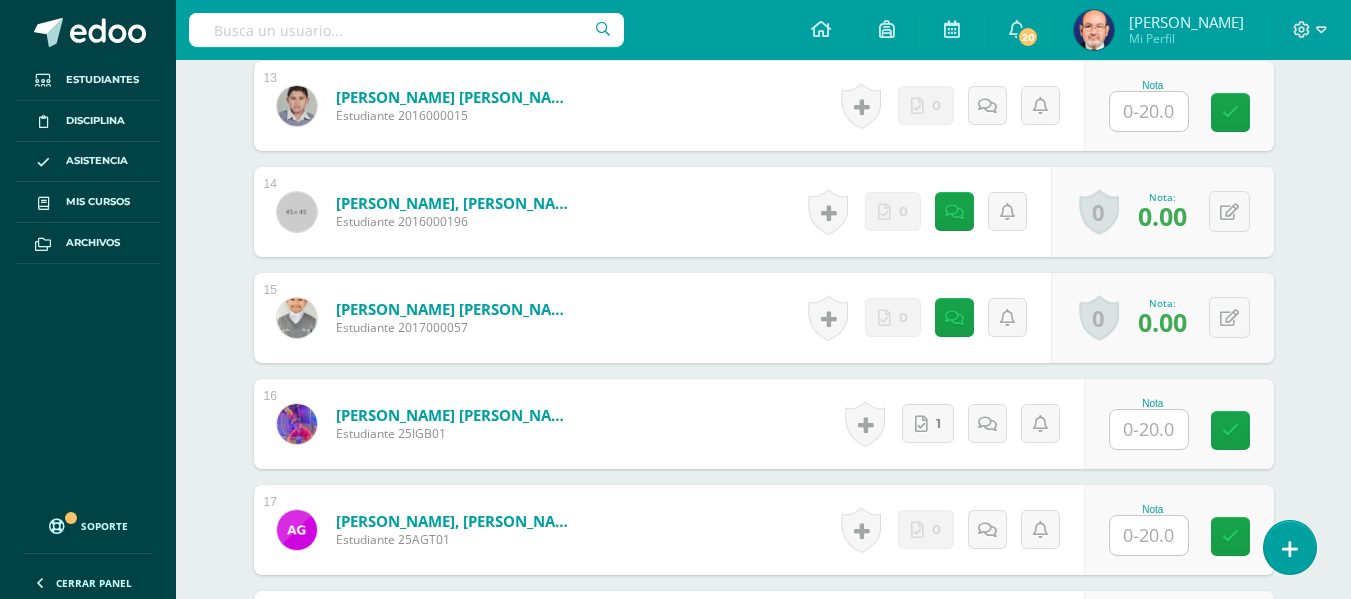 scroll, scrollTop: 2225, scrollLeft: 0, axis: vertical 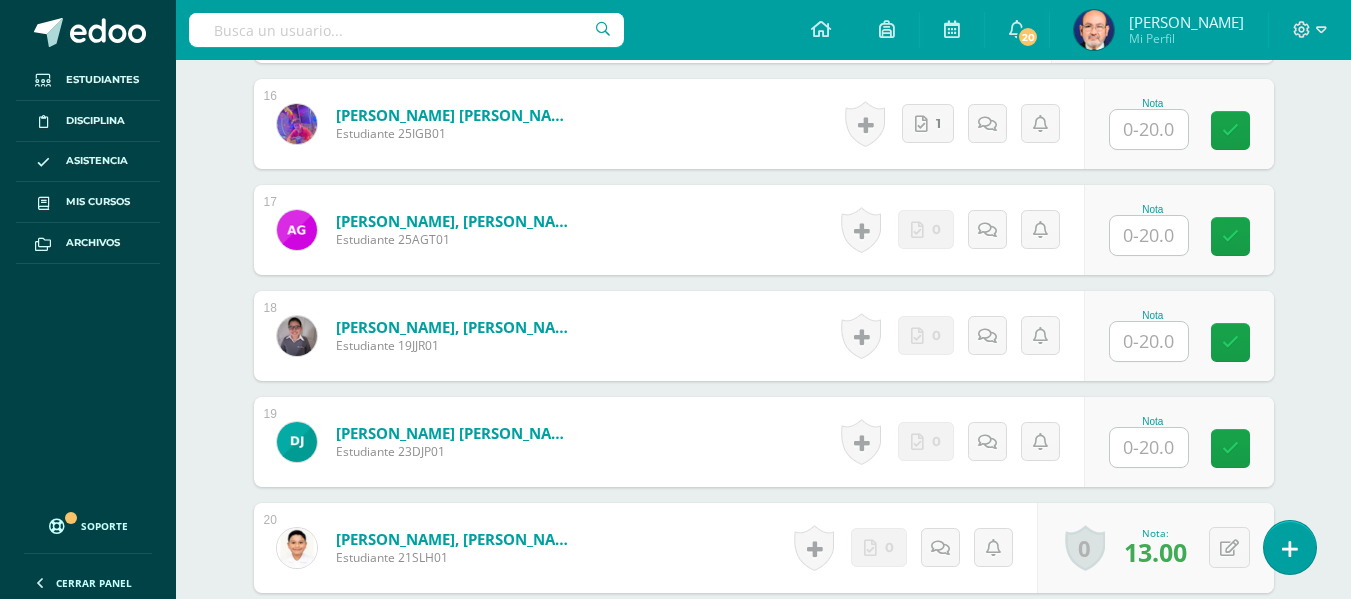 type on "13" 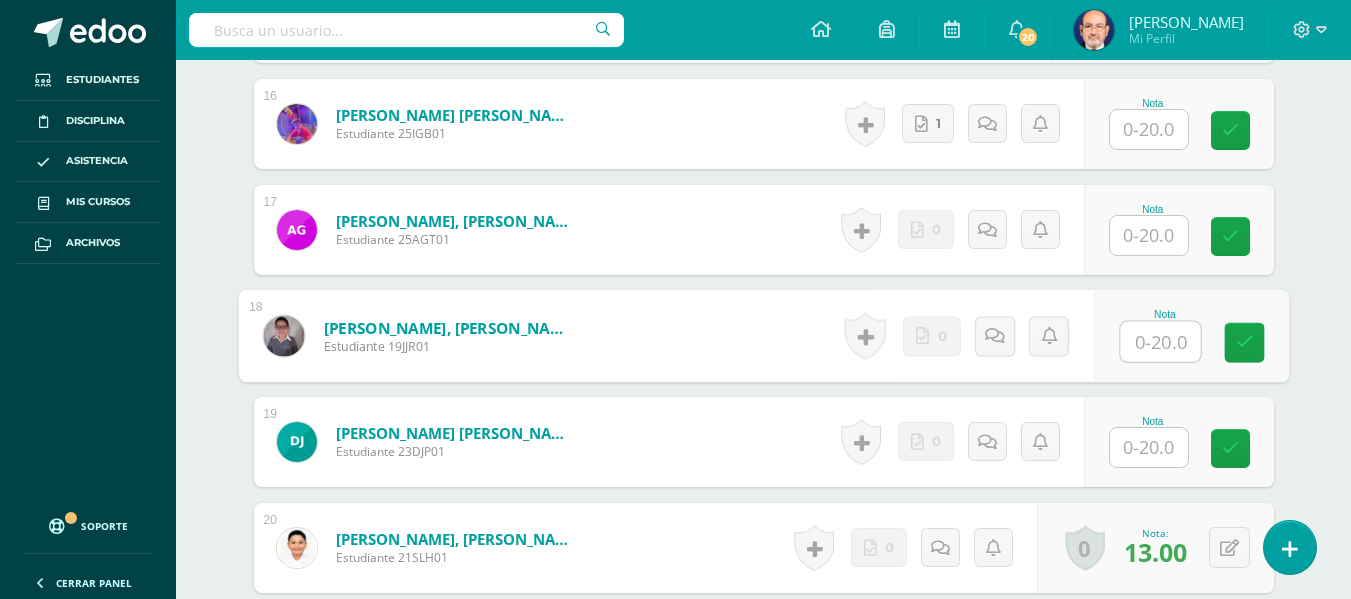 click at bounding box center [1160, 342] 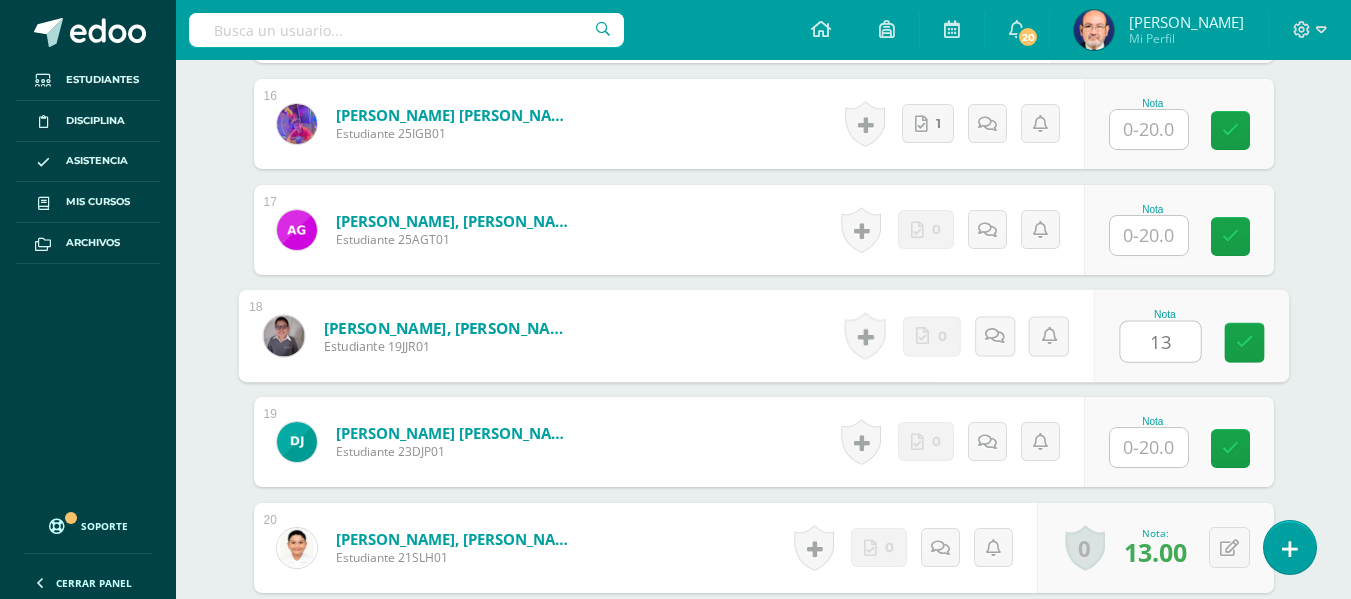 type on "13" 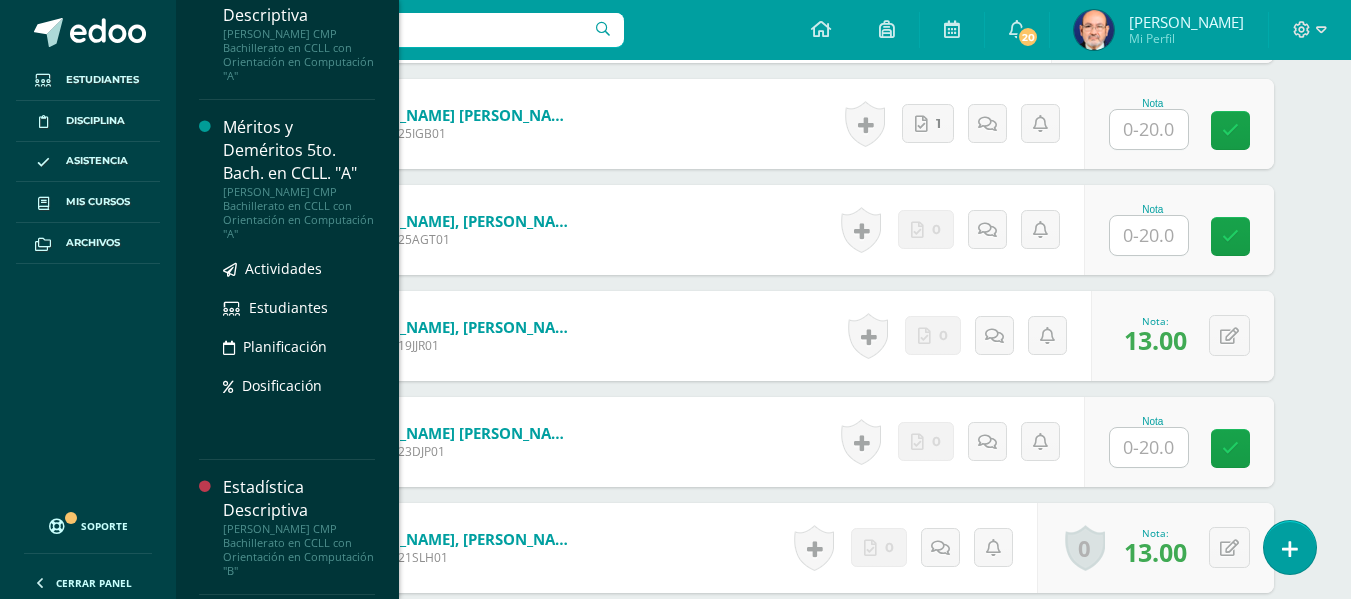 scroll, scrollTop: 1097, scrollLeft: 0, axis: vertical 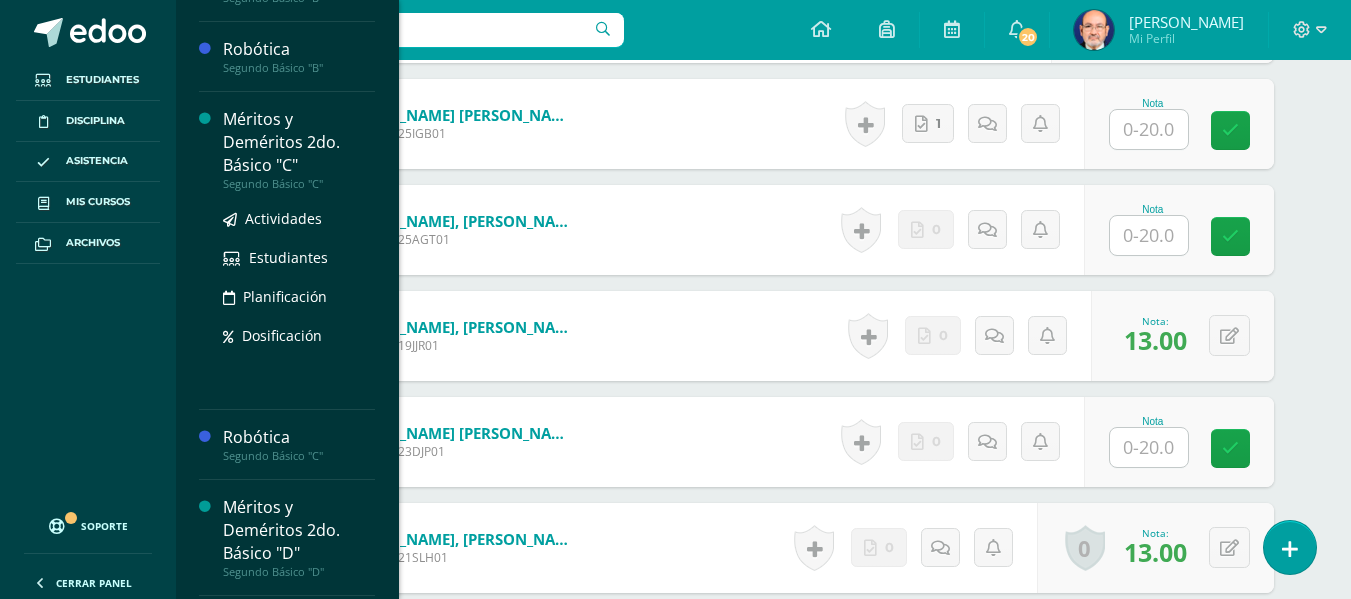 click on "Méritos y Deméritos 2do. Básico "C"" at bounding box center (299, 142) 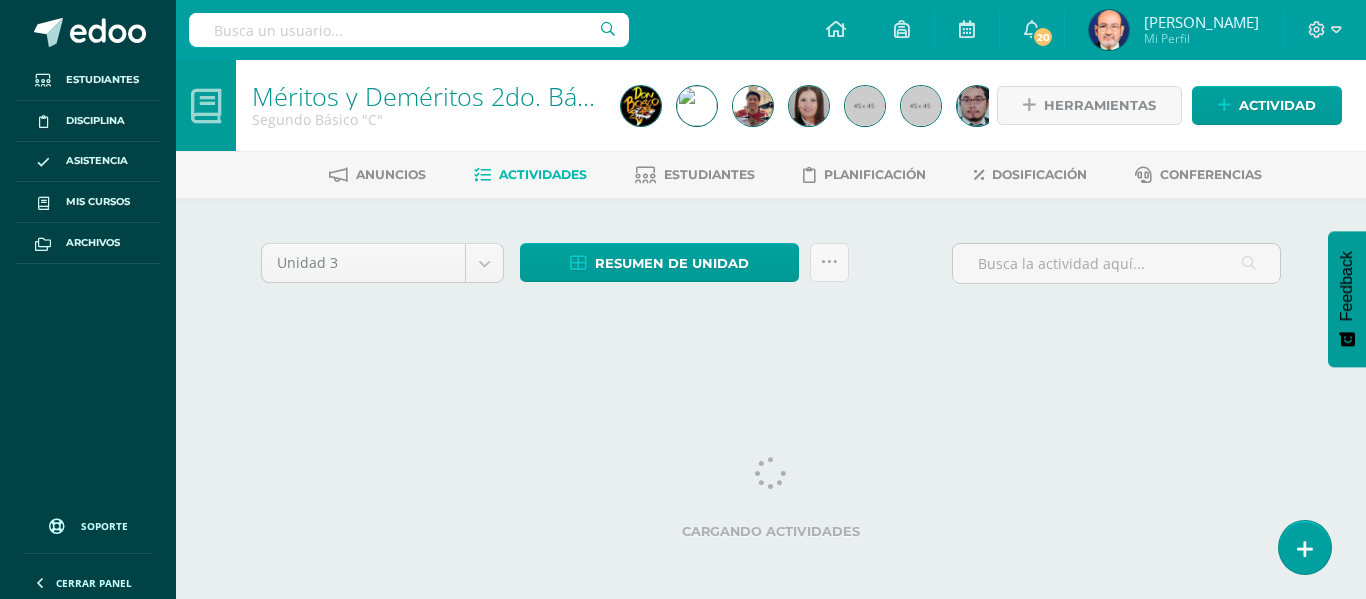 scroll, scrollTop: 0, scrollLeft: 0, axis: both 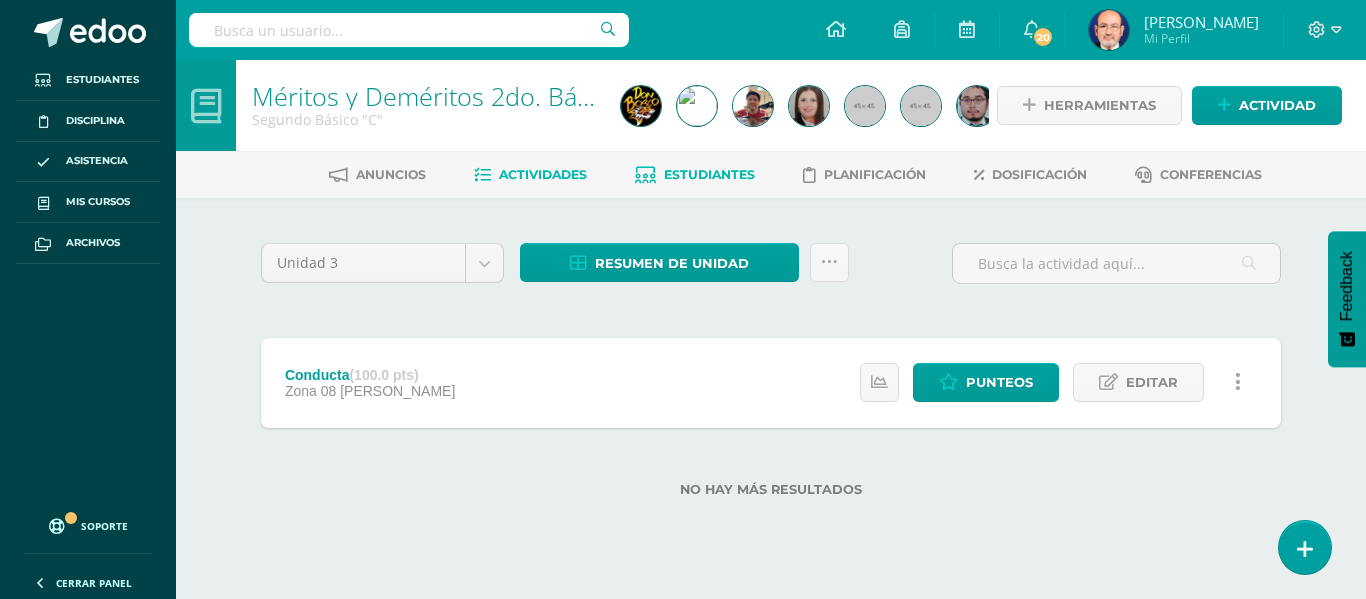 click on "Estudiantes" at bounding box center [709, 174] 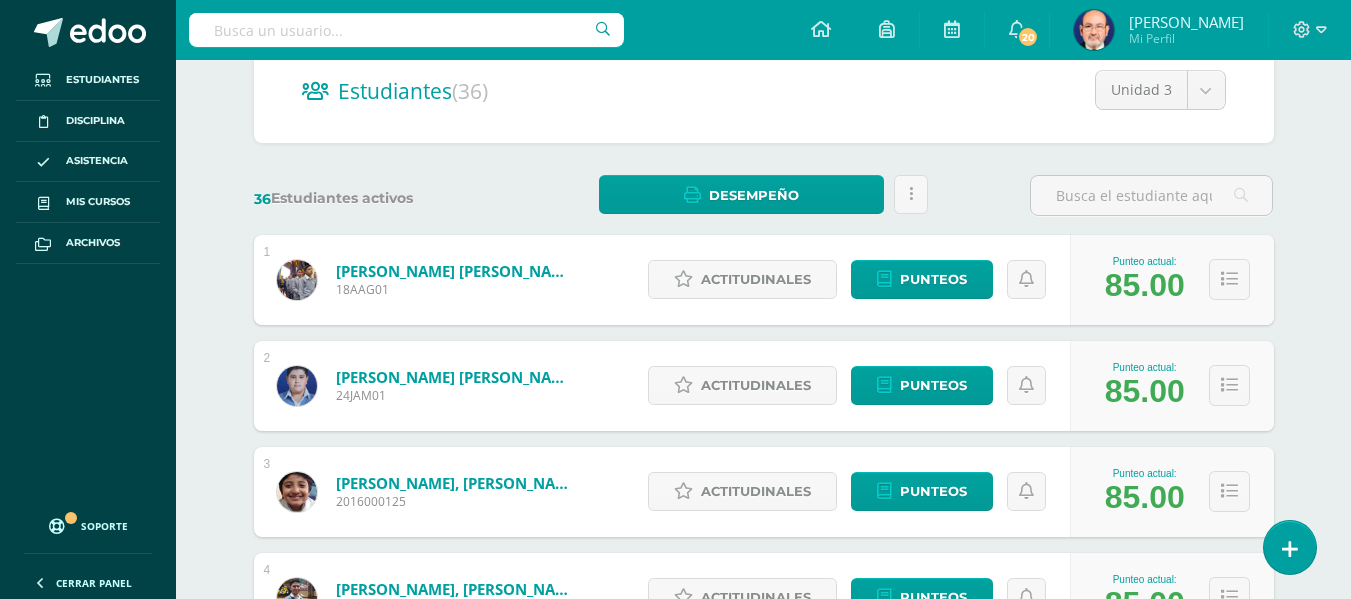 scroll, scrollTop: 0, scrollLeft: 0, axis: both 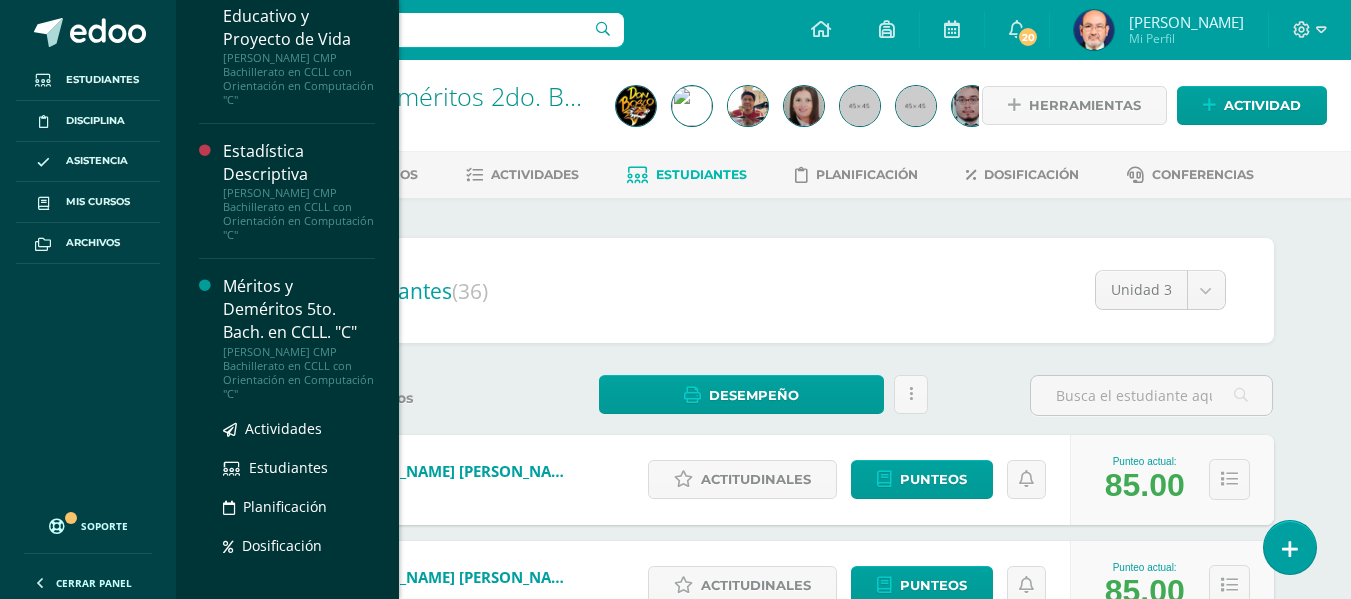 click on "Méritos y Deméritos 5to. Bach. en CCLL. "C"" at bounding box center [299, 309] 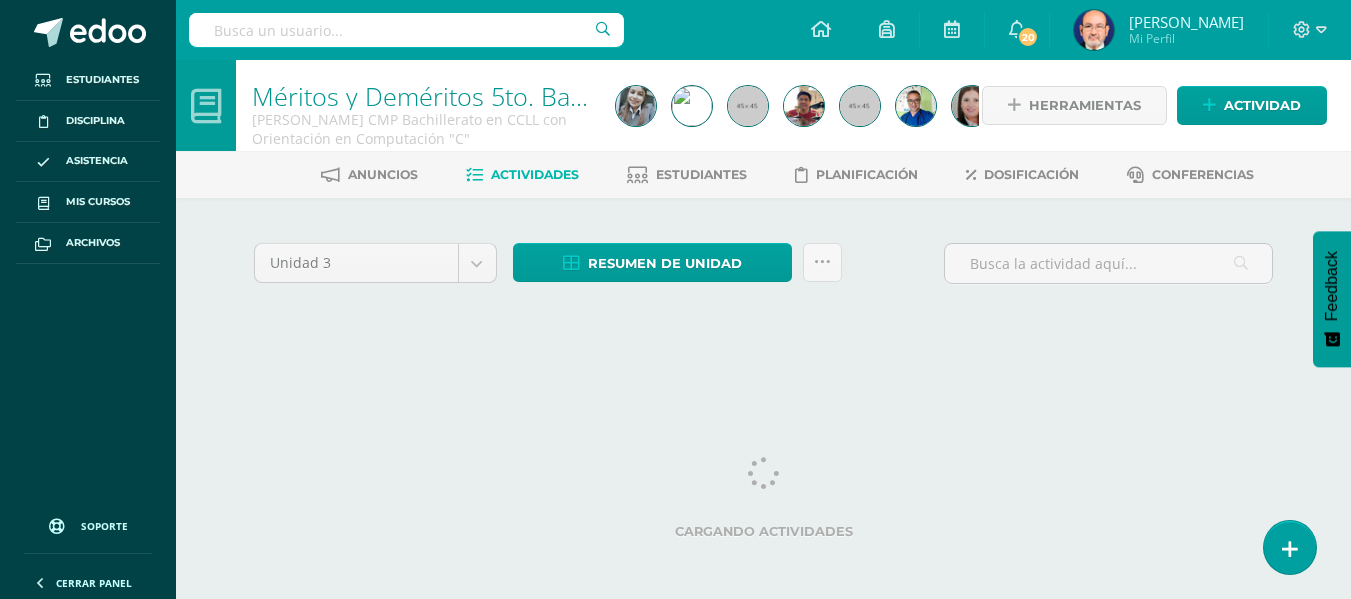scroll, scrollTop: 0, scrollLeft: 0, axis: both 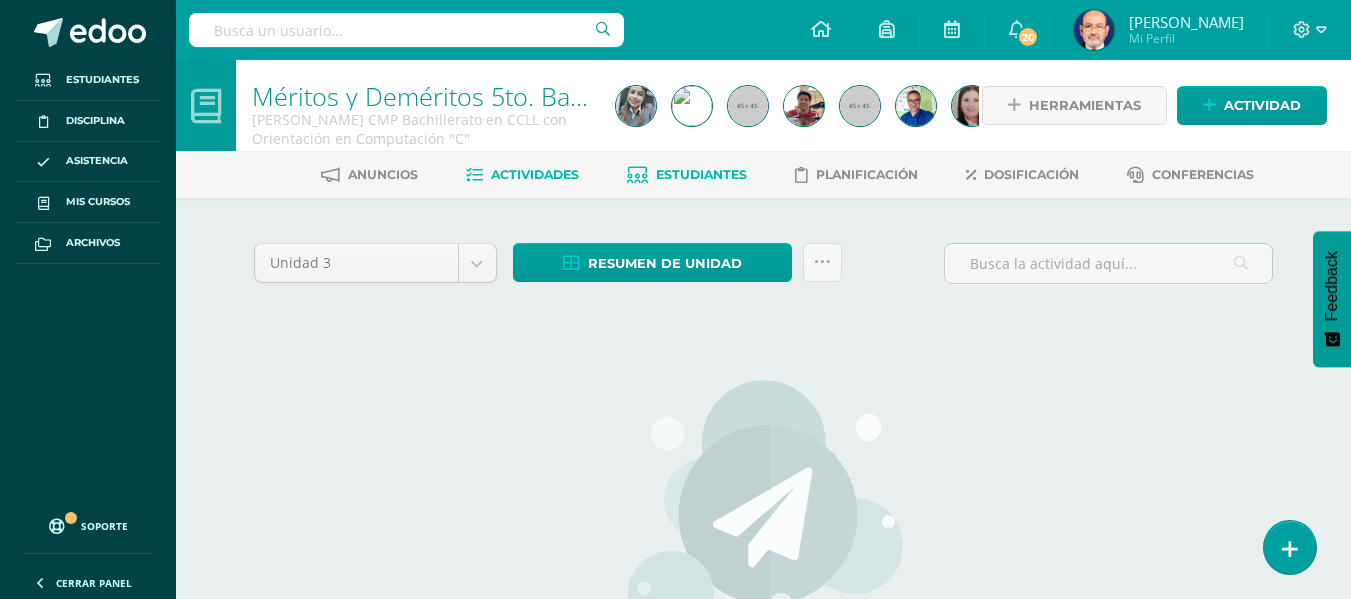 click on "Estudiantes" at bounding box center (701, 174) 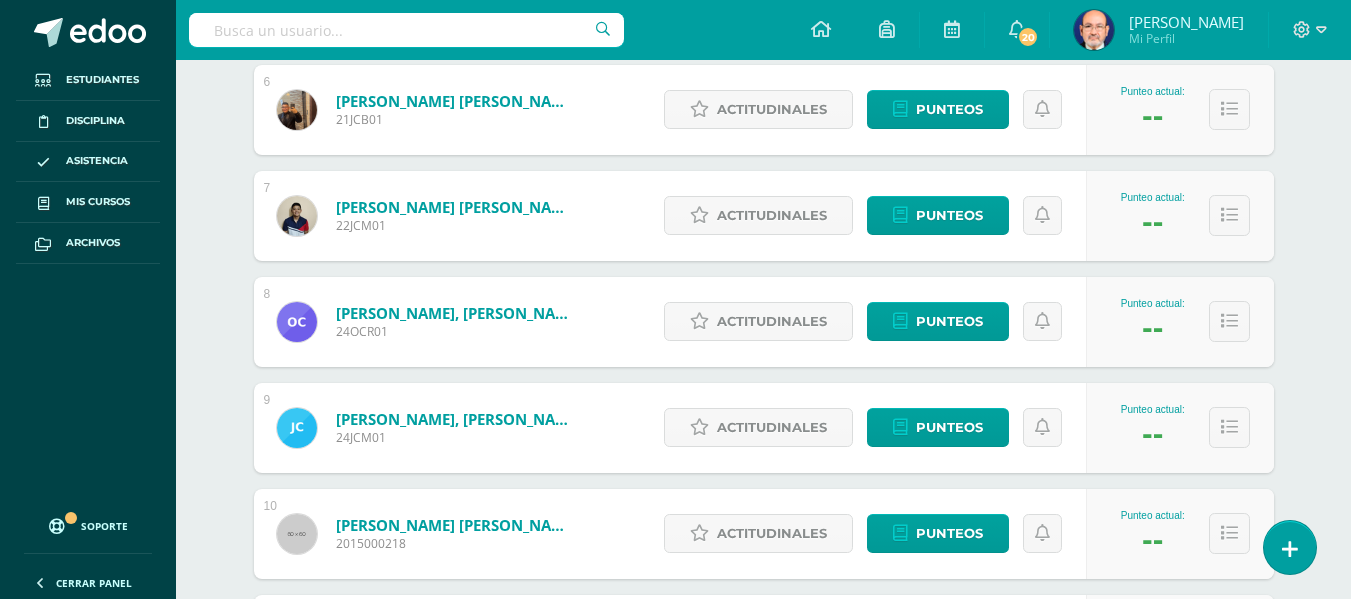 scroll, scrollTop: 600, scrollLeft: 0, axis: vertical 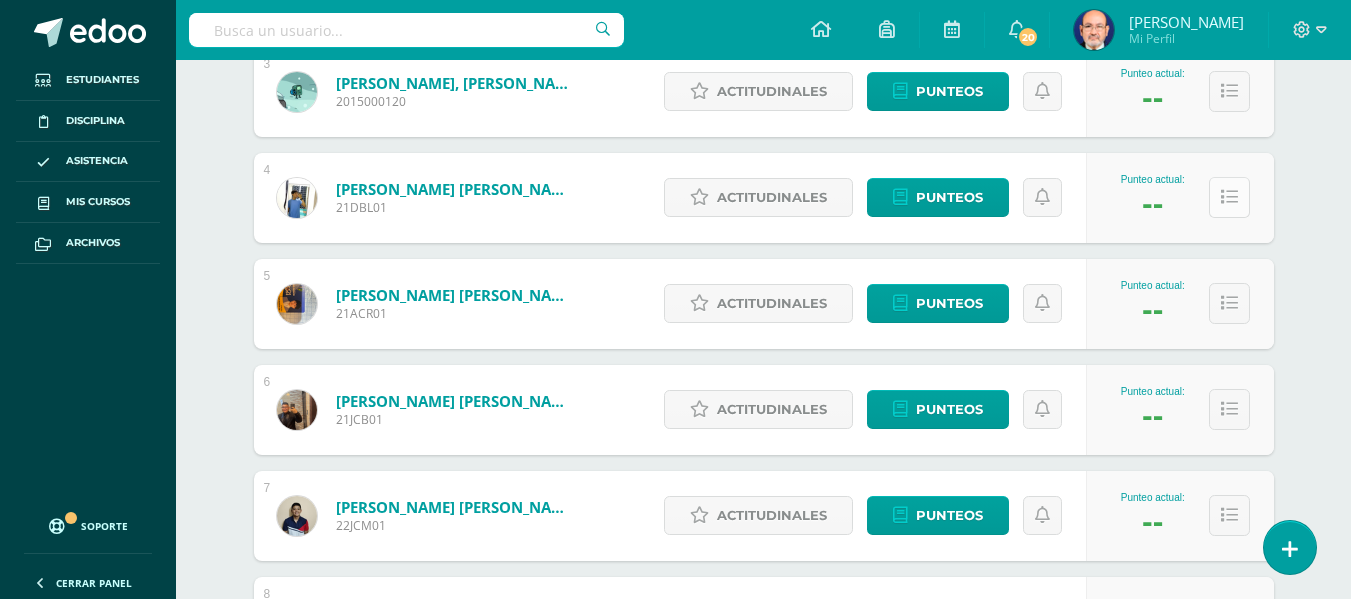 click at bounding box center (1229, 197) 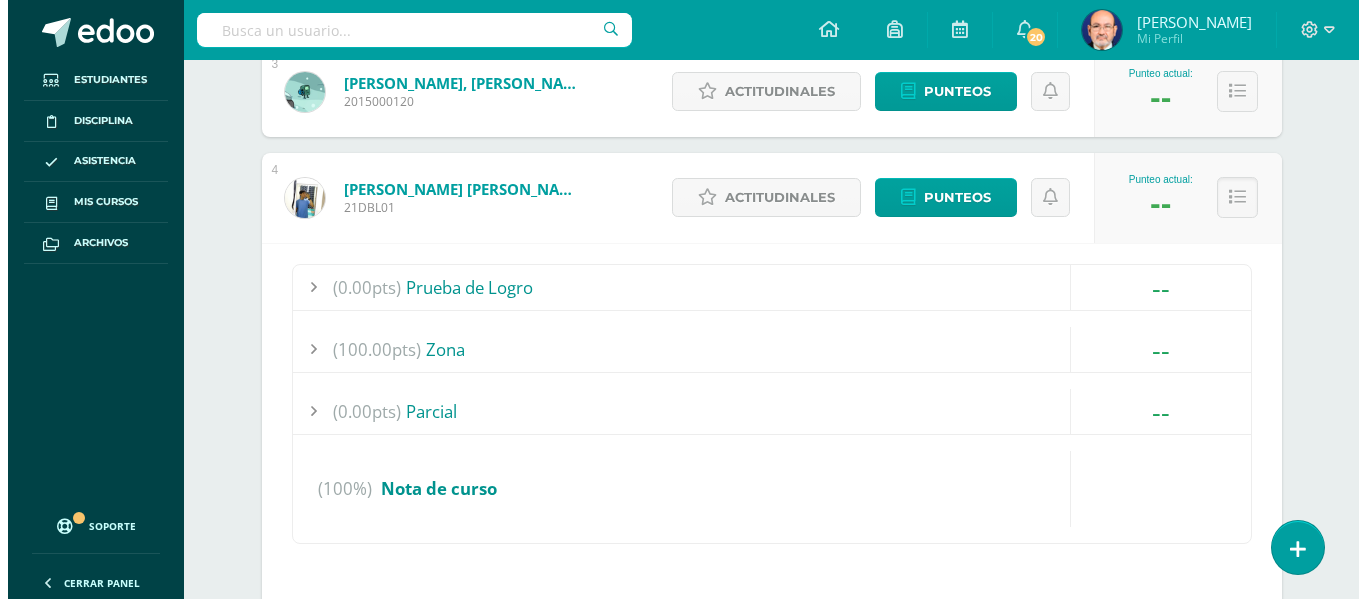 scroll, scrollTop: 900, scrollLeft: 0, axis: vertical 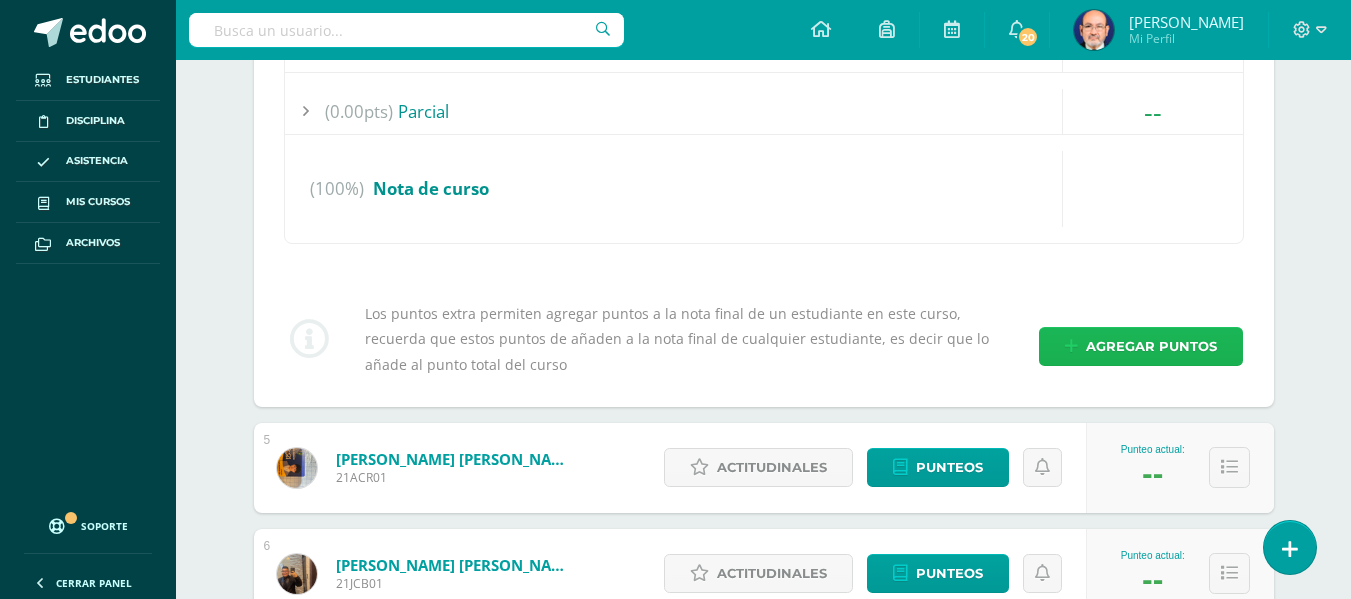 click on "Agregar puntos" at bounding box center (1151, 346) 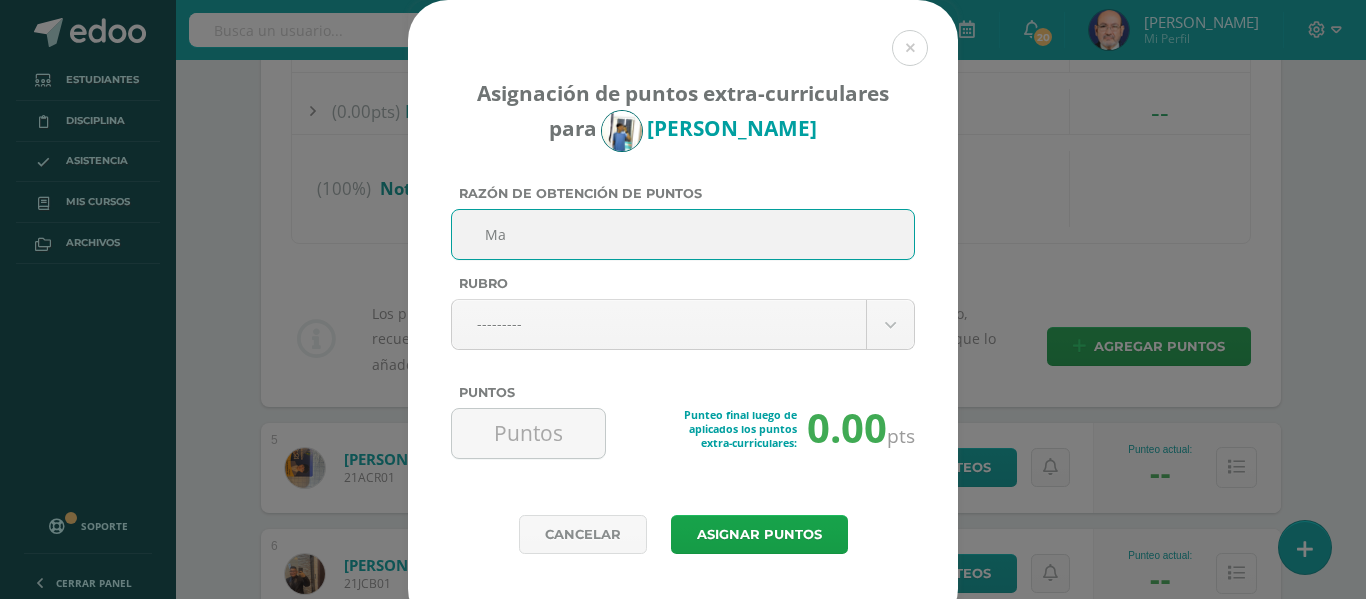 type on "M" 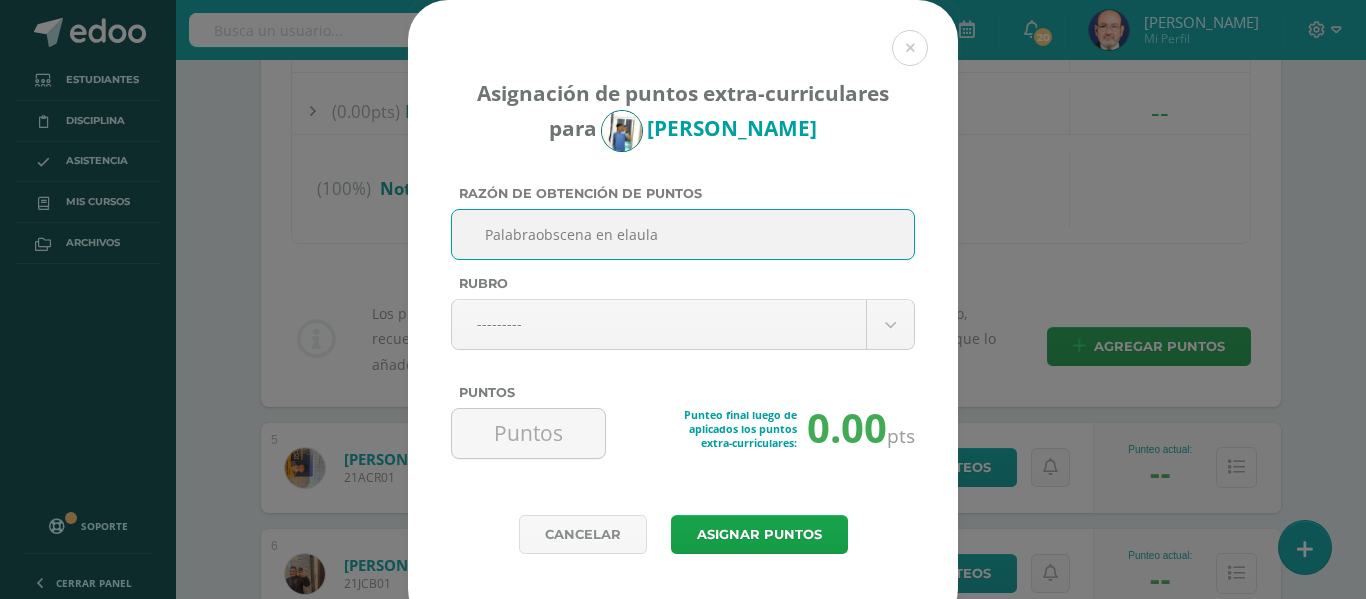 click on "Palabraobscena en elaula" at bounding box center (683, 234) 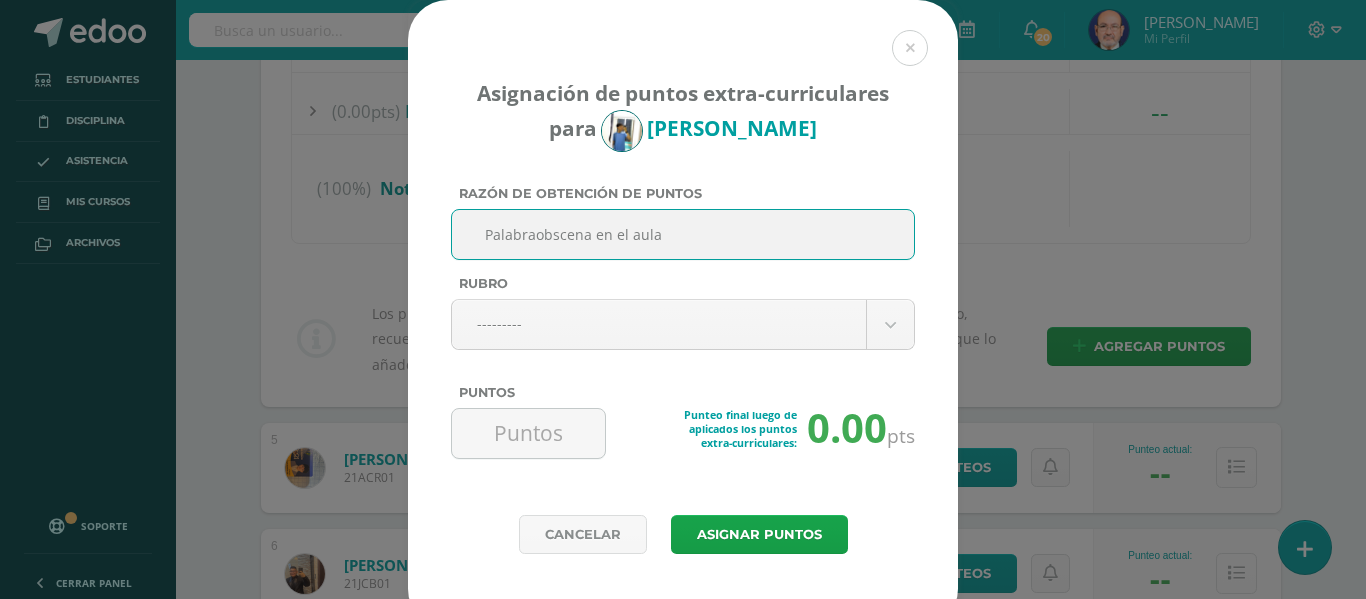 click on "Palabraobscena en el aula" at bounding box center (683, 234) 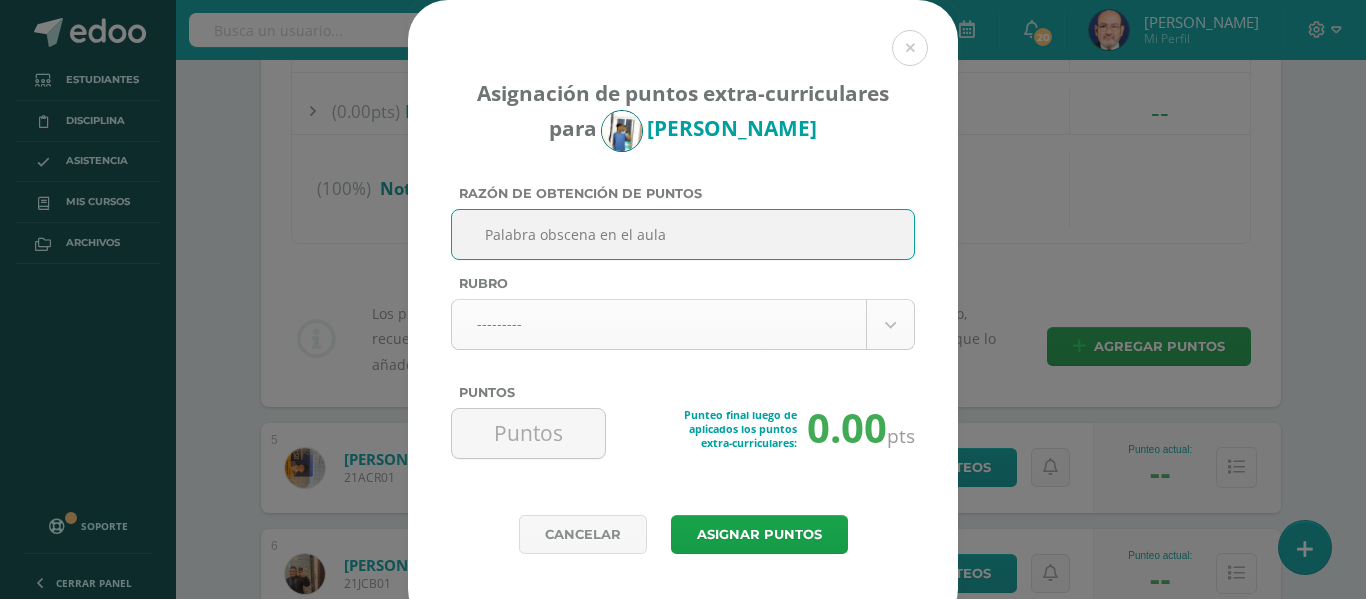 type on "Palabra obscena en el aula" 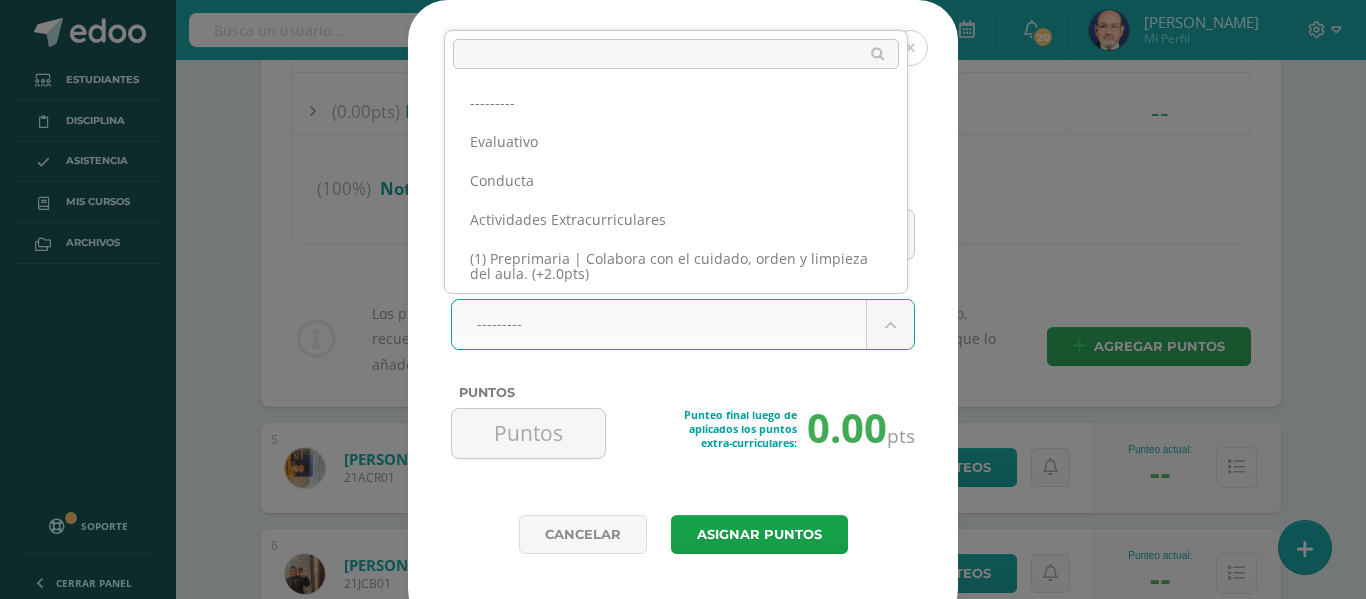 scroll, scrollTop: 944, scrollLeft: 0, axis: vertical 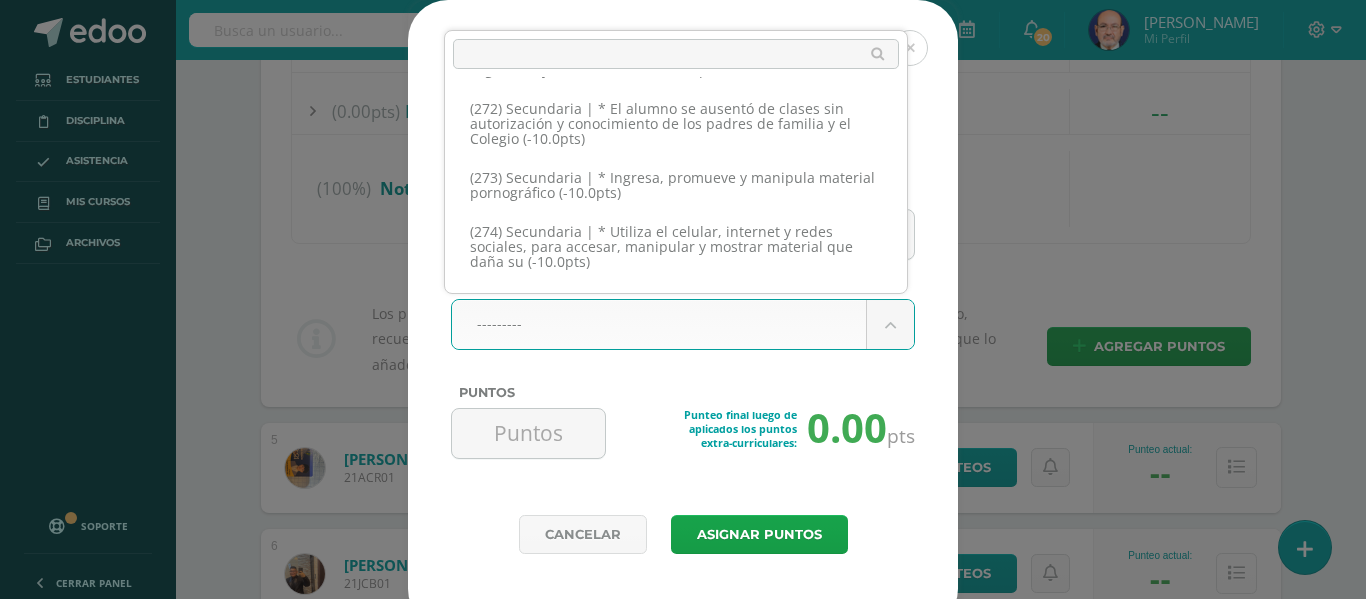 select on "301" 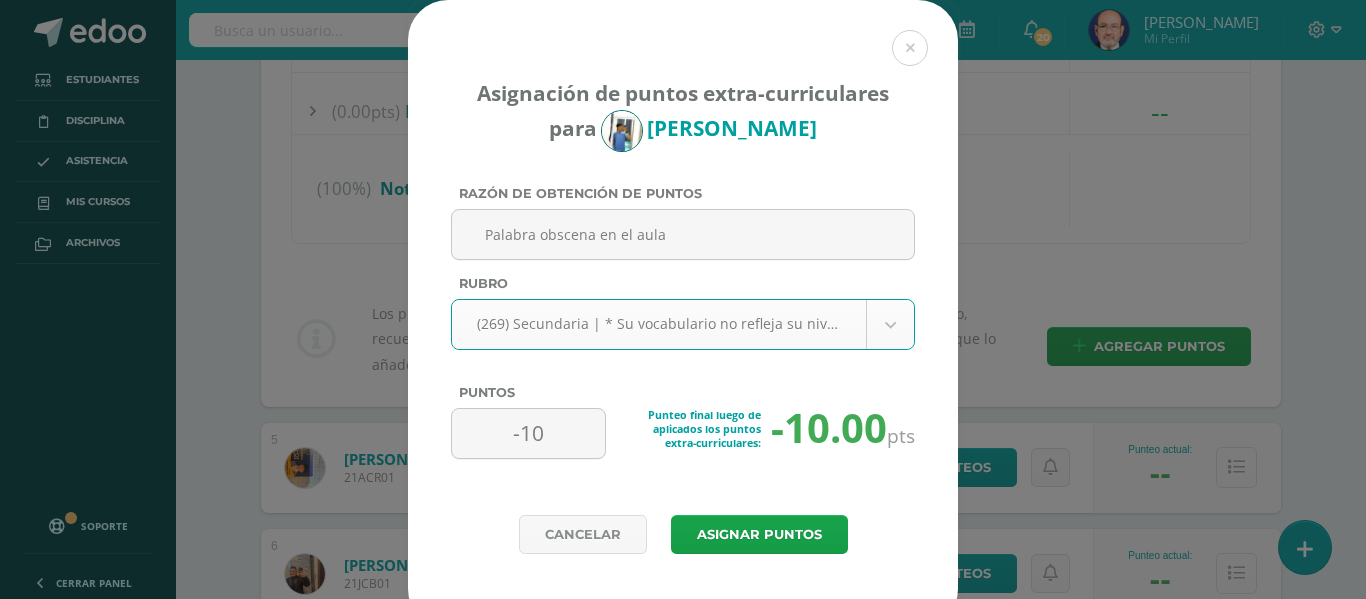 click on "Asignación de puntos extra-curriculares para
David Barrientos
Razón de obtención de puntos
Palabra obscena en el aula
Rubro
(269) Secundaria | *  Su vocabulario no refleja su nivel de educación y formación de casa y Colegio (-10.0pts)
---------
Evaluativo
Conducta
Actividades Extracurriculares
(1) Preprimaria | Colabora con el cuidado, orden y limpieza del aula. (+2.0pts)" at bounding box center (683, 1728) 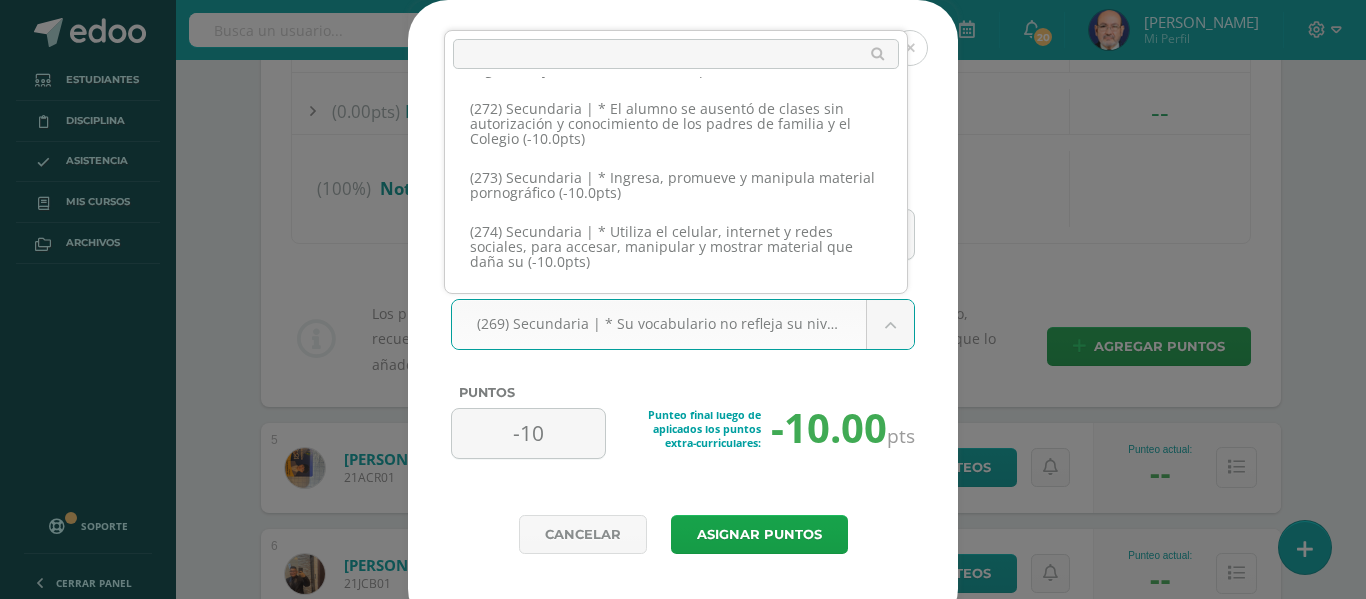 scroll, scrollTop: 16670, scrollLeft: 0, axis: vertical 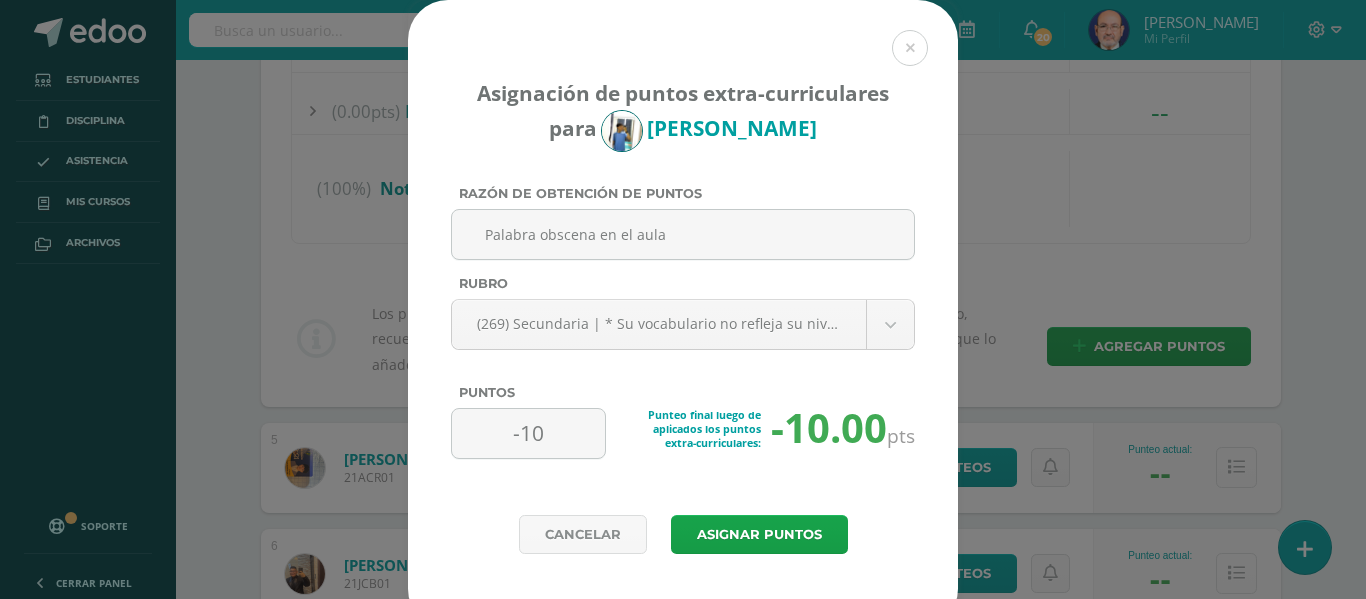 click on "-10.00" at bounding box center [829, 428] 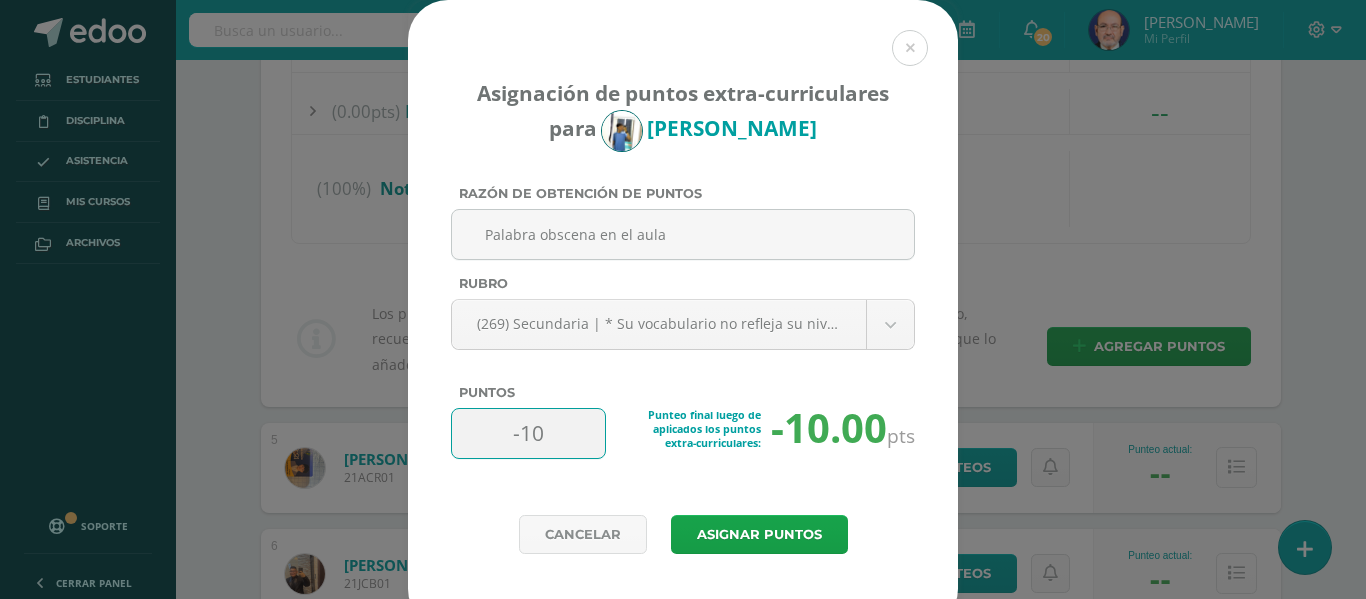 drag, startPoint x: 537, startPoint y: 433, endPoint x: 512, endPoint y: 429, distance: 25.317978 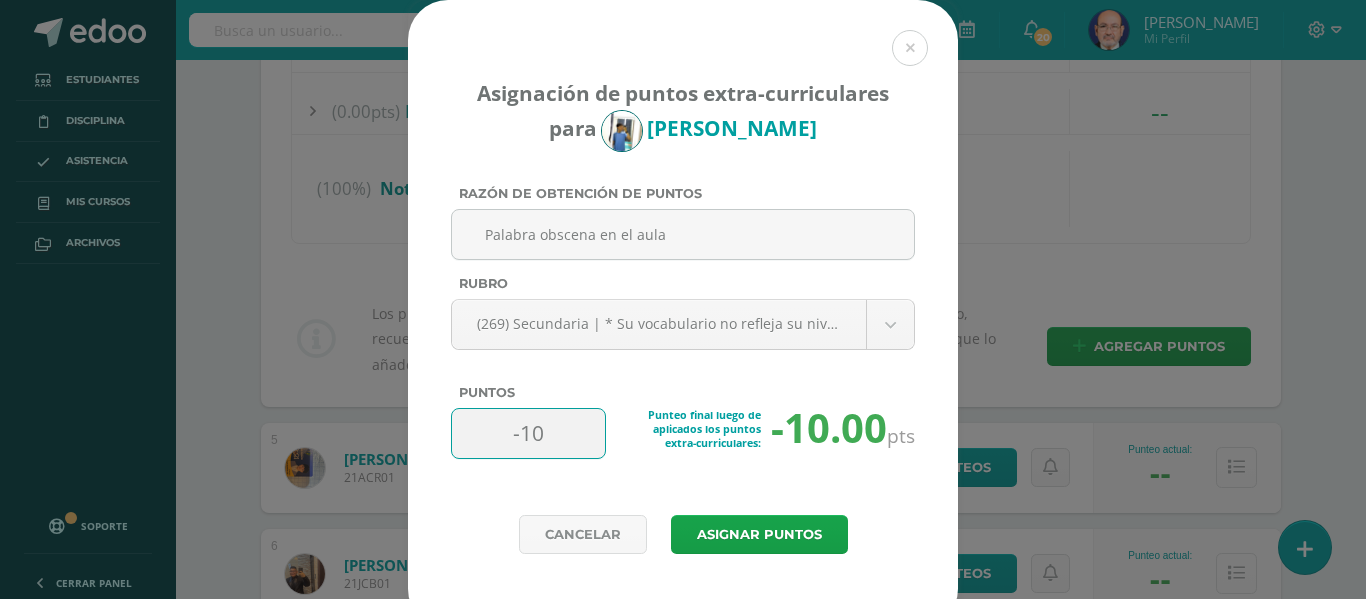 click on "-10" at bounding box center (528, 433) 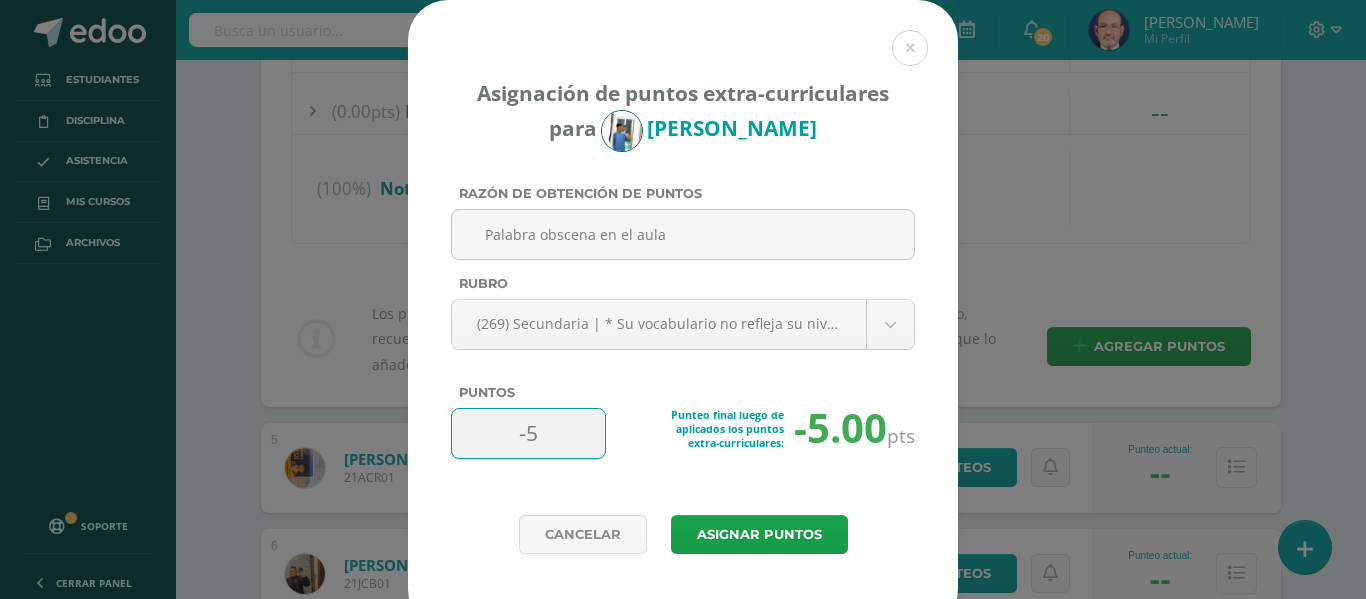type on "-5" 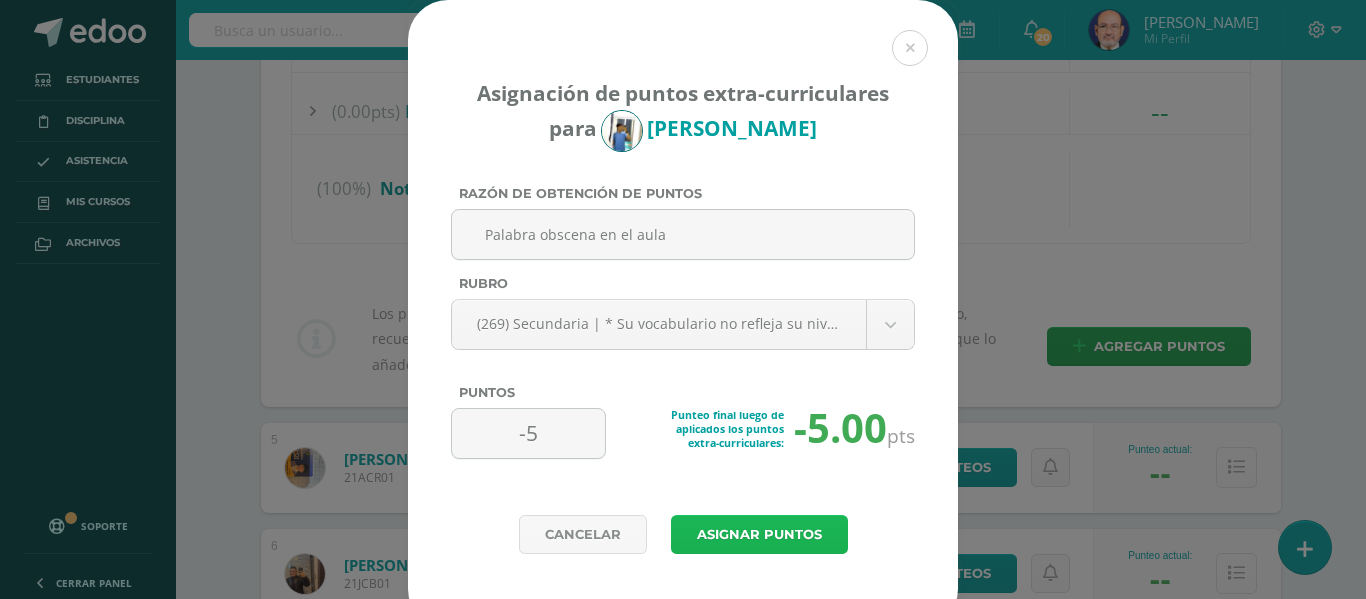 click on "Asignar puntos" at bounding box center [759, 534] 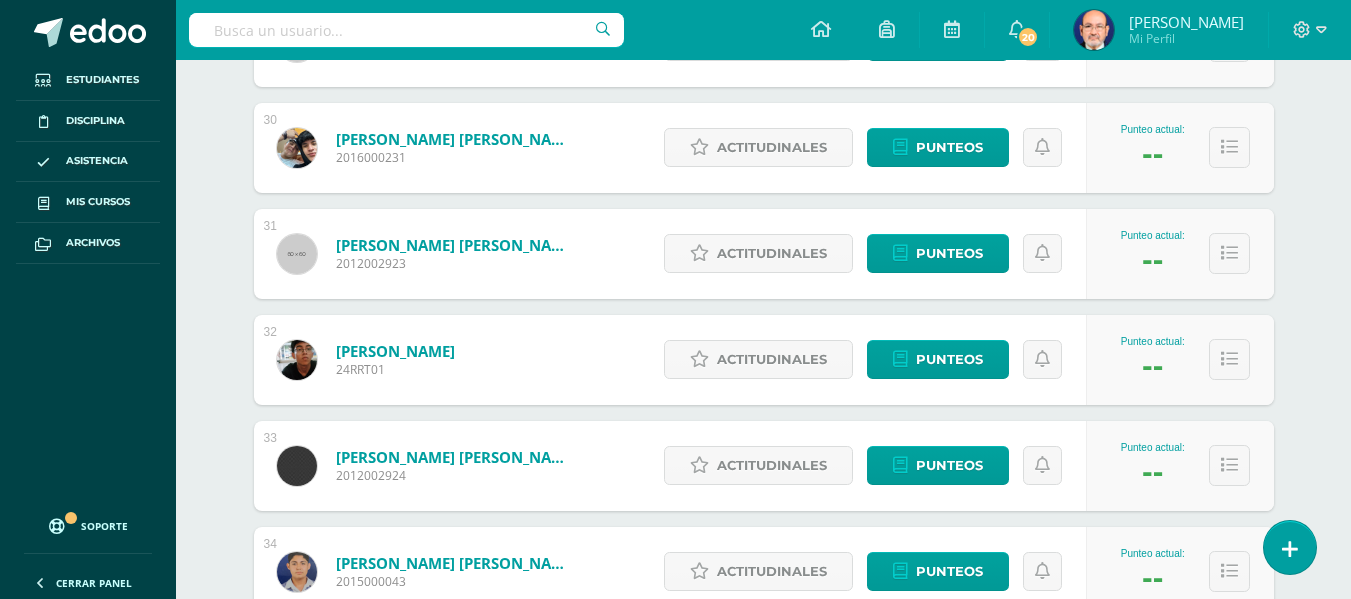 scroll, scrollTop: 3606, scrollLeft: 0, axis: vertical 